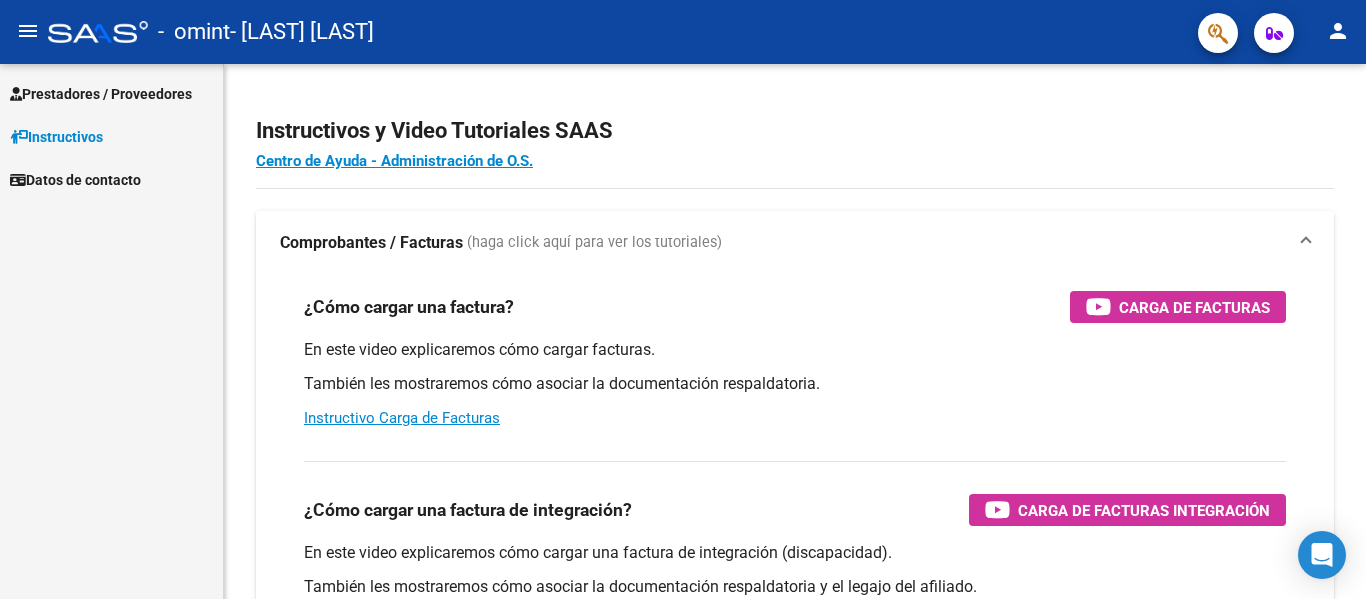 scroll, scrollTop: 0, scrollLeft: 0, axis: both 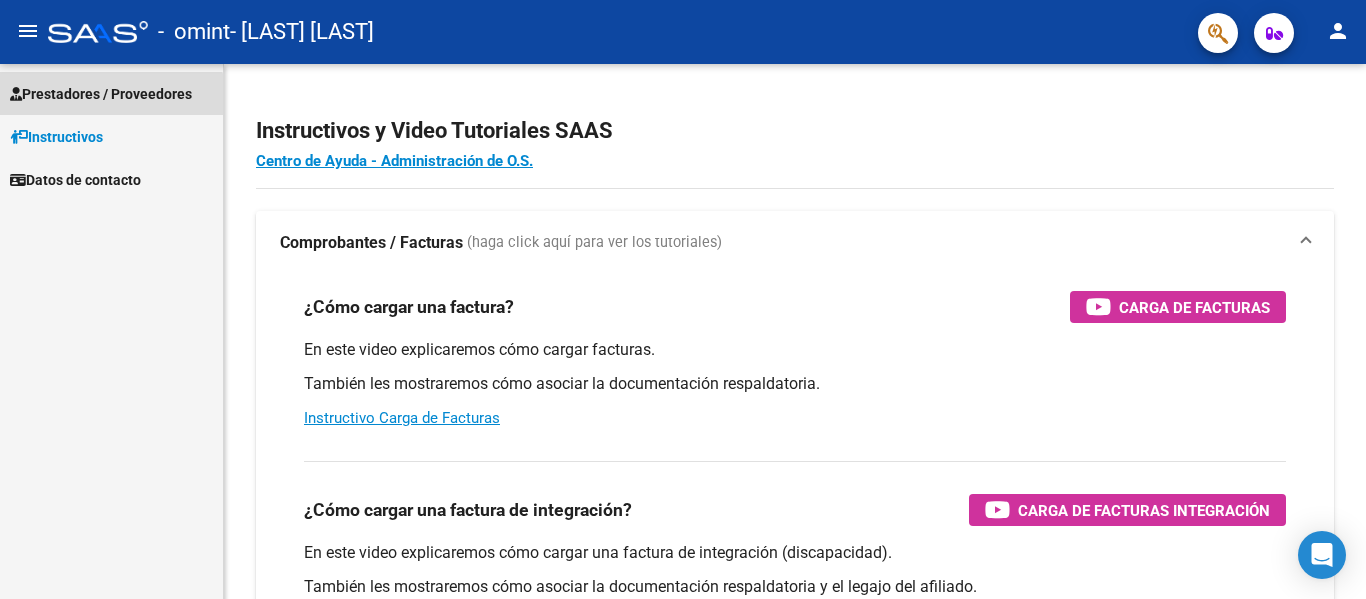 click on "Prestadores / Proveedores" at bounding box center (101, 94) 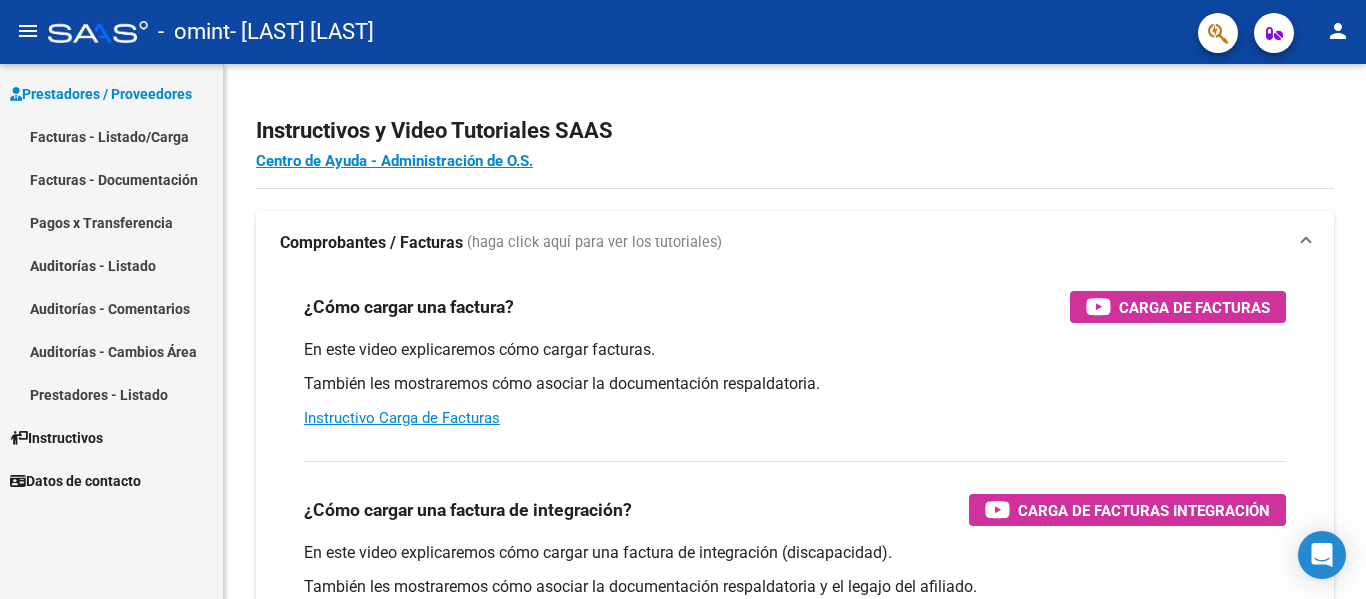 click on "Facturas - Listado/Carga" at bounding box center [111, 136] 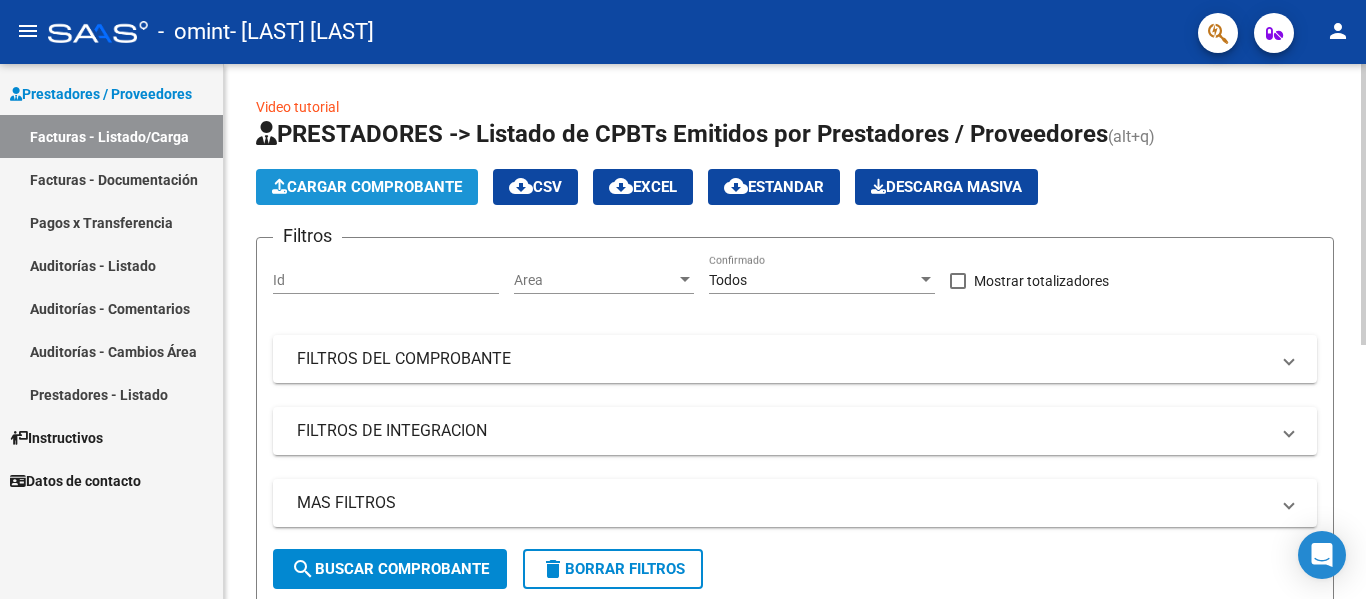 click on "Cargar Comprobante" 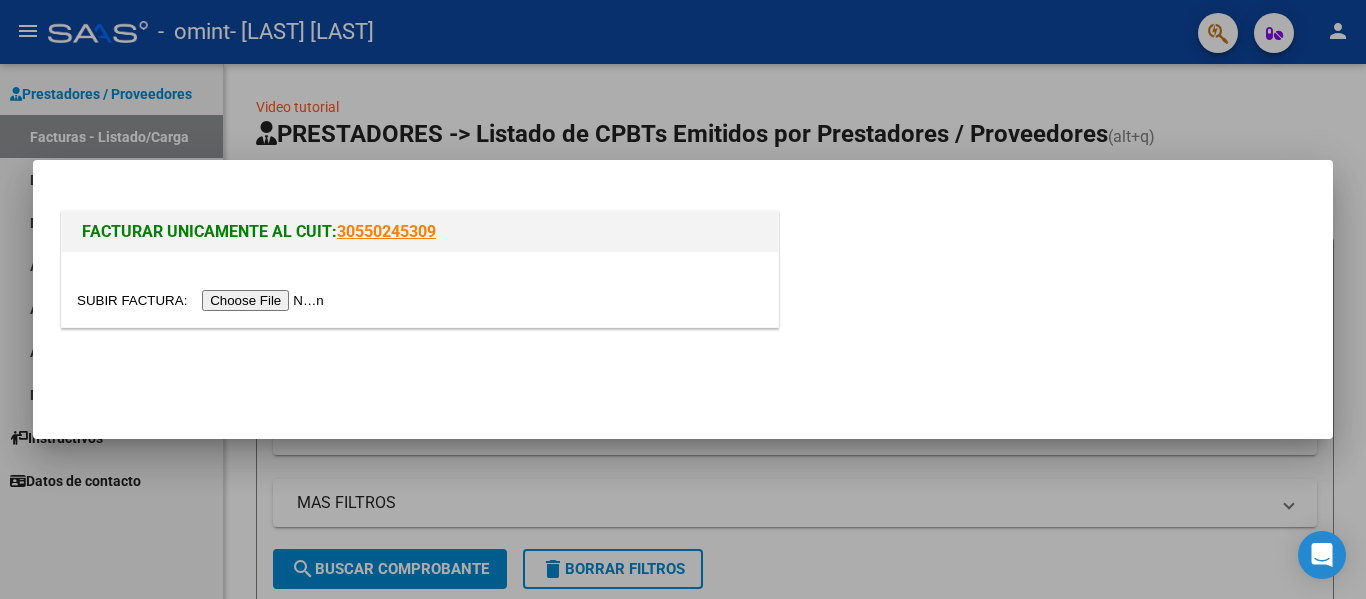 click at bounding box center [203, 300] 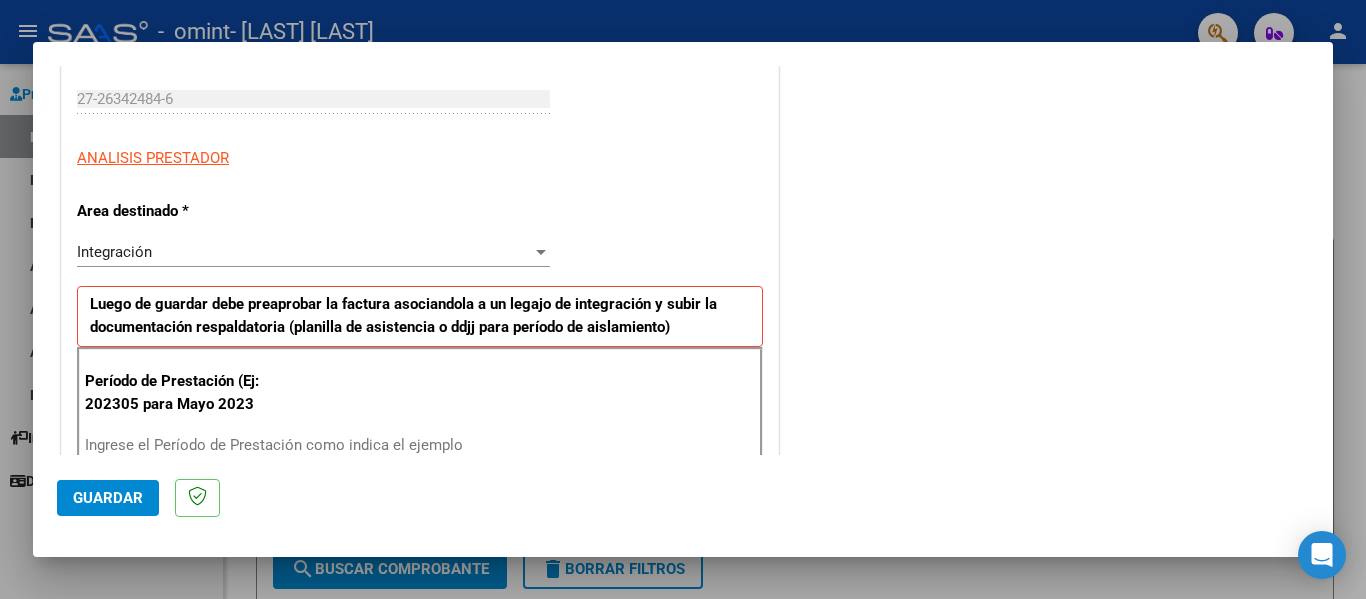 scroll, scrollTop: 400, scrollLeft: 0, axis: vertical 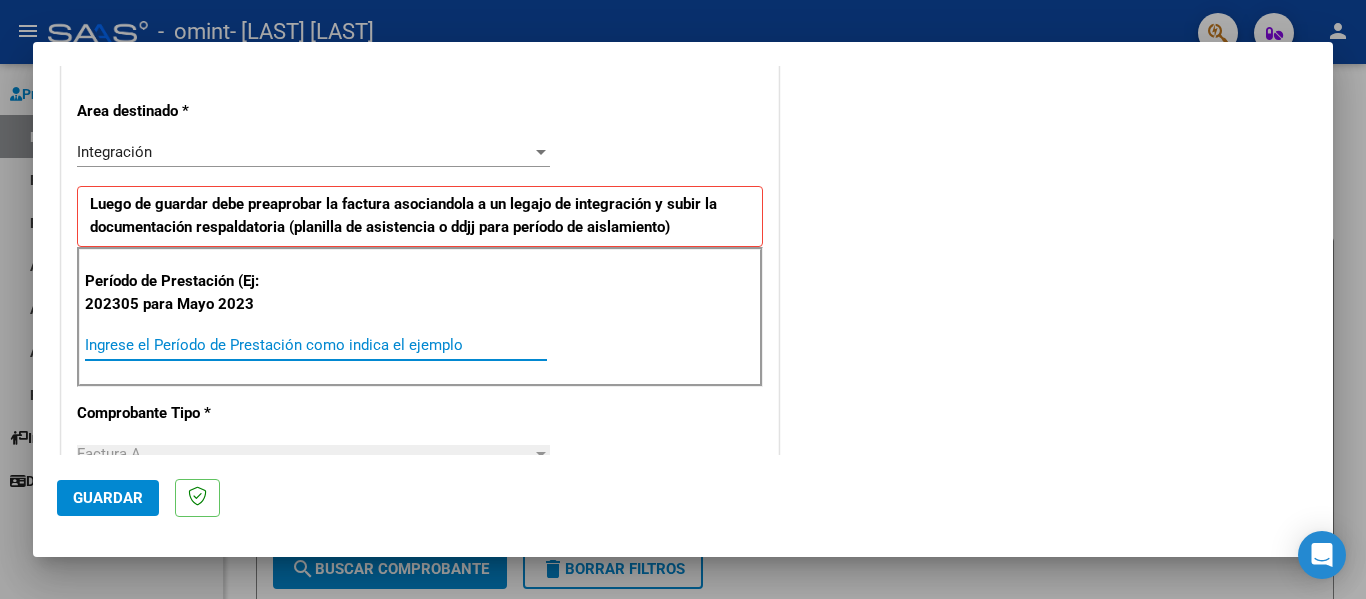 click on "Ingrese el Período de Prestación como indica el ejemplo" at bounding box center (316, 345) 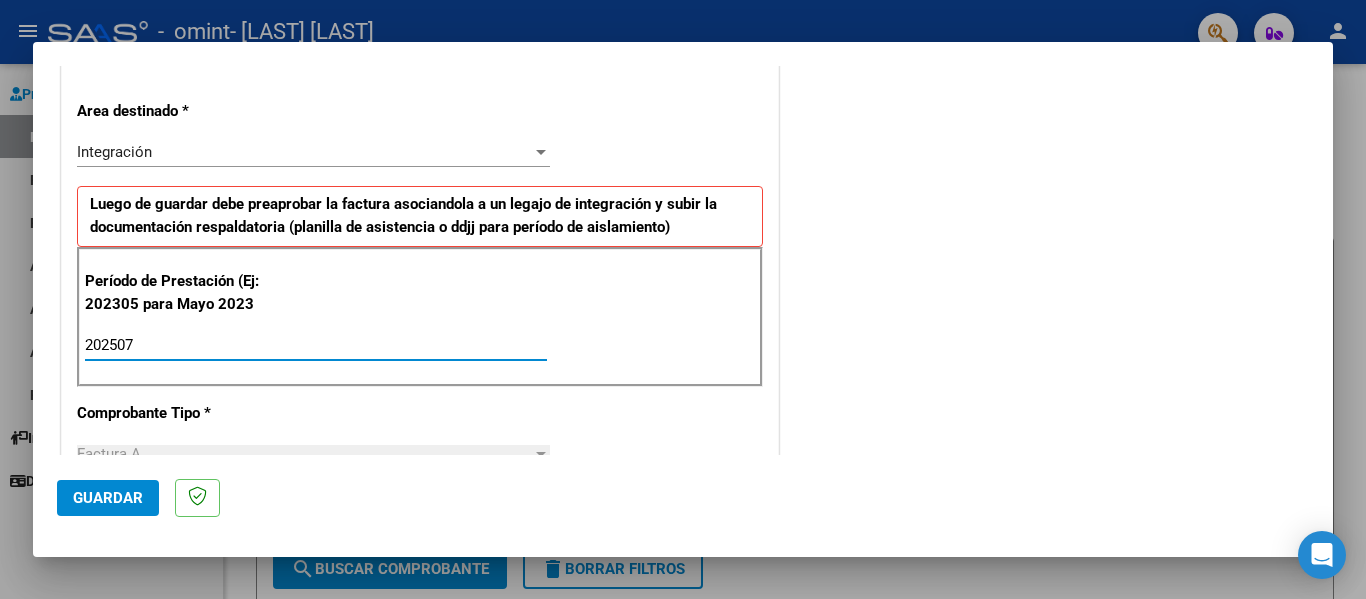 type on "202507" 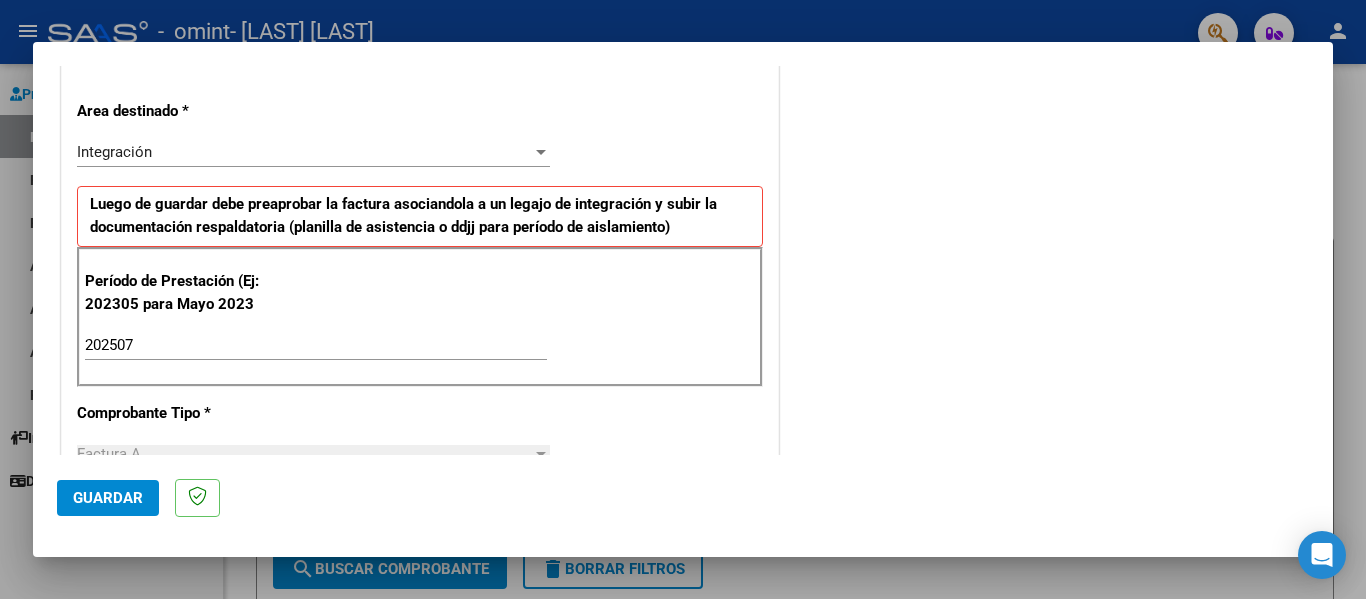 scroll, scrollTop: 500, scrollLeft: 0, axis: vertical 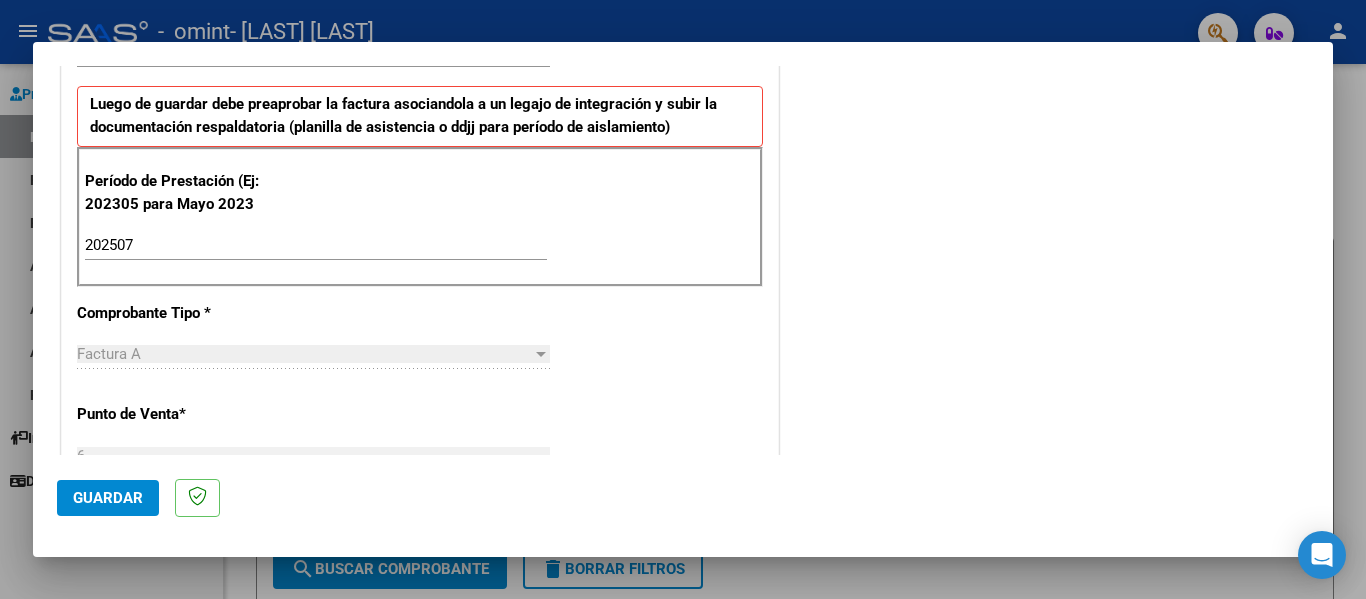 click on "Factura A" at bounding box center (304, 354) 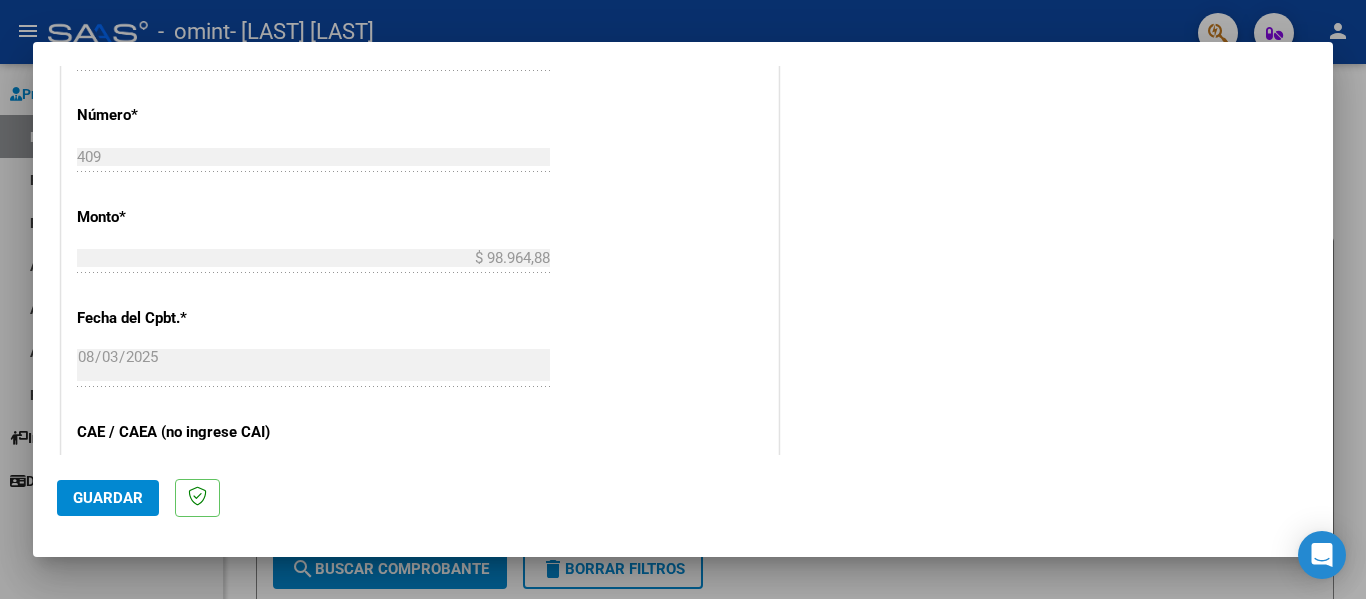 scroll, scrollTop: 1000, scrollLeft: 0, axis: vertical 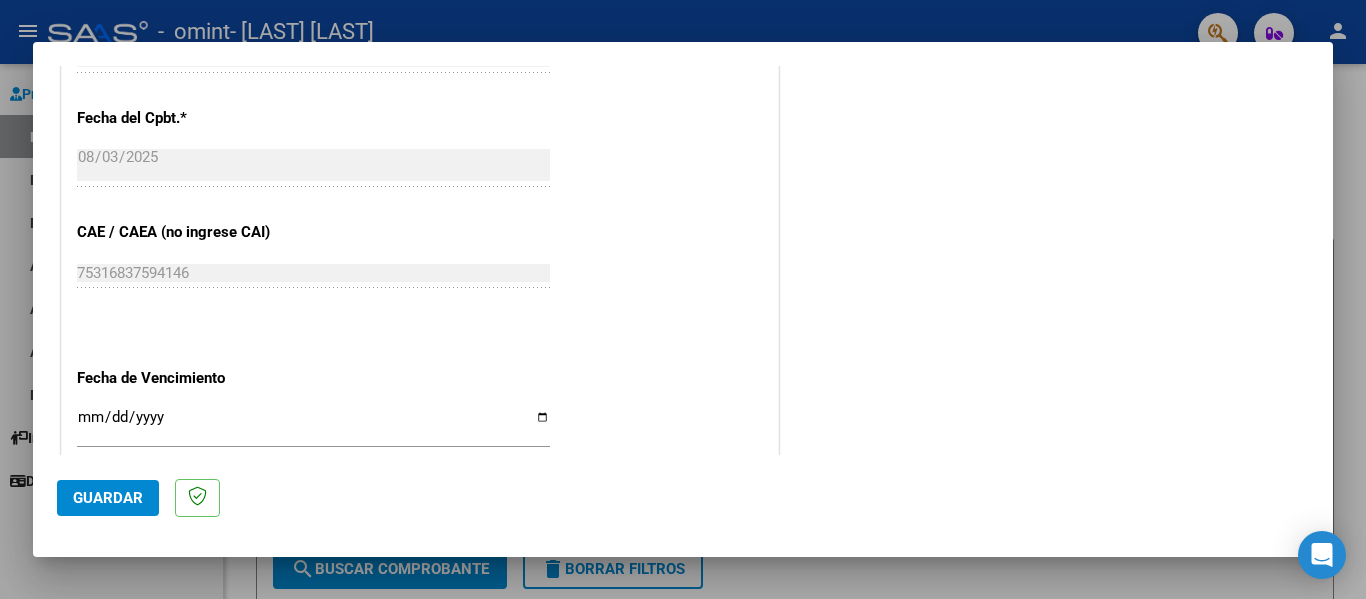 click on "Ingresar la fecha" at bounding box center [313, 425] 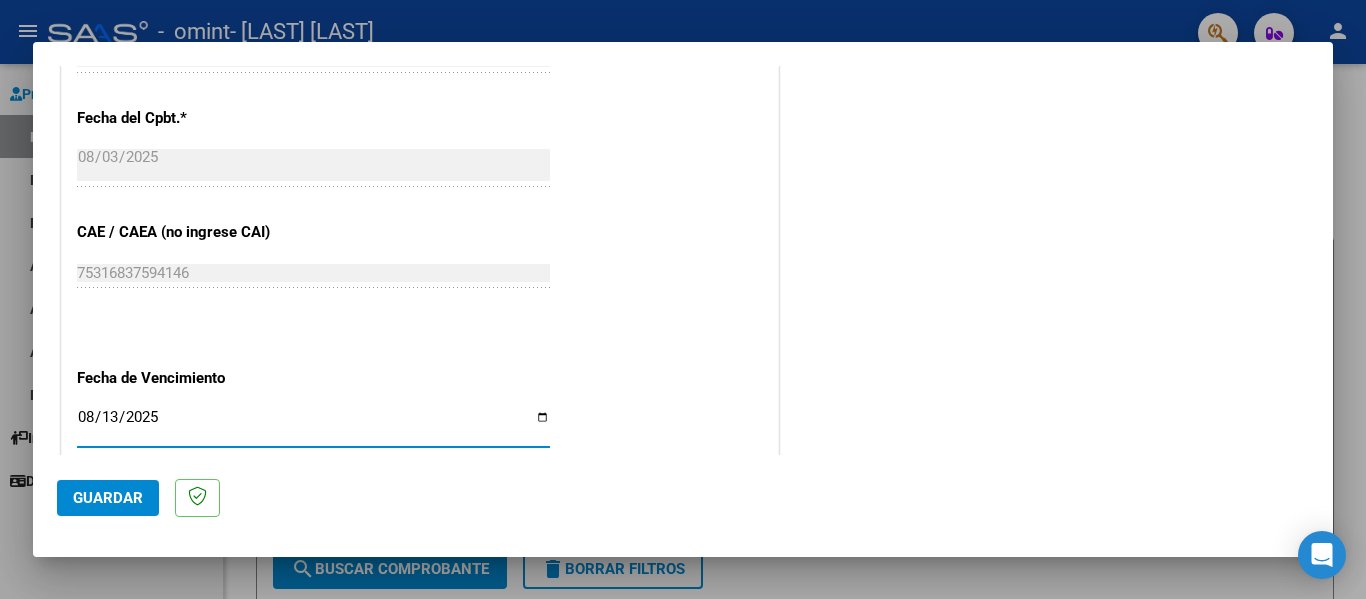 type on "2025-08-13" 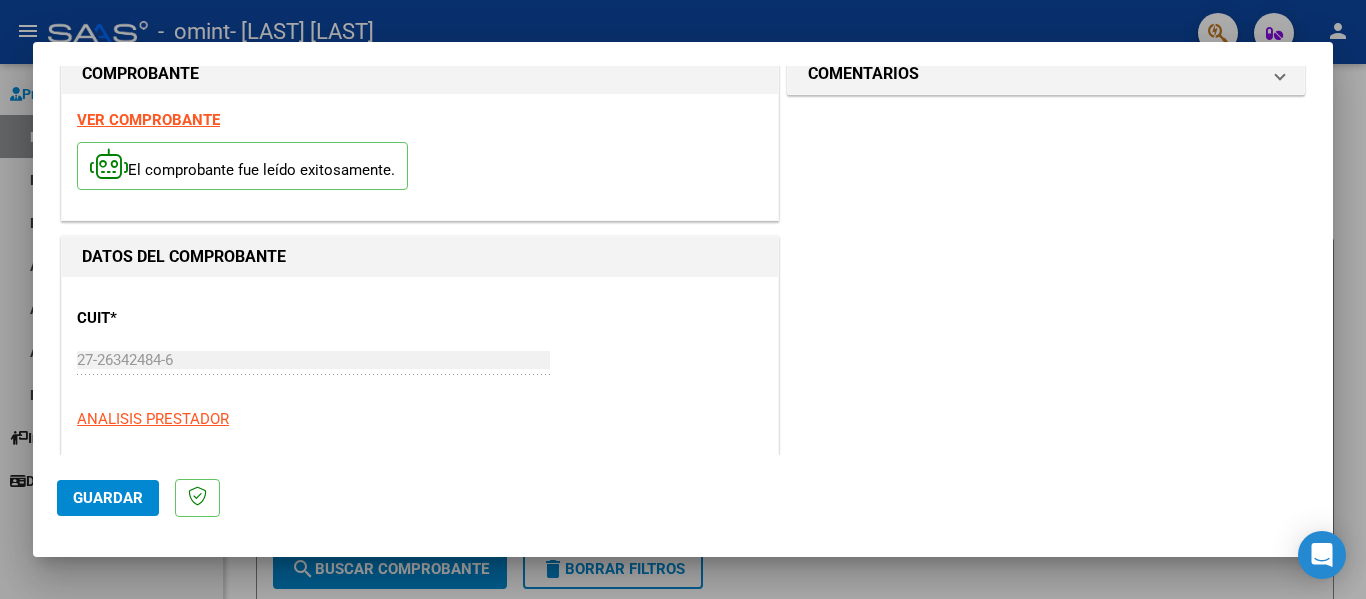 scroll, scrollTop: 0, scrollLeft: 0, axis: both 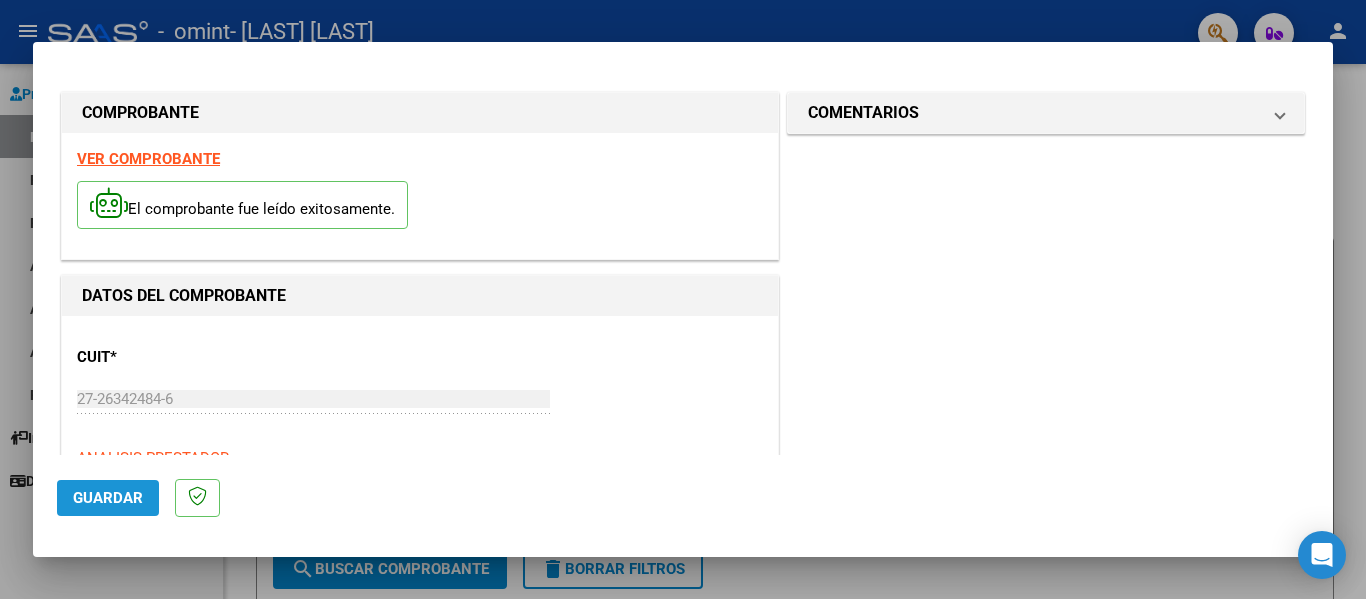 click on "Guardar" 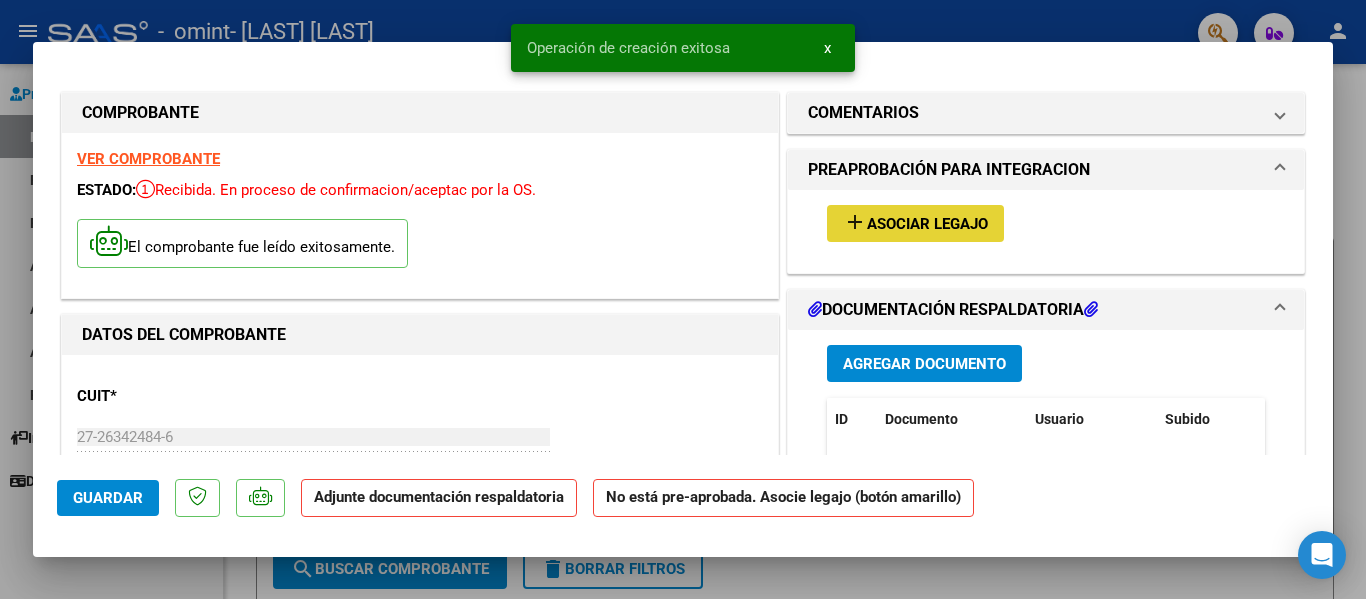 click on "Asociar Legajo" at bounding box center (927, 224) 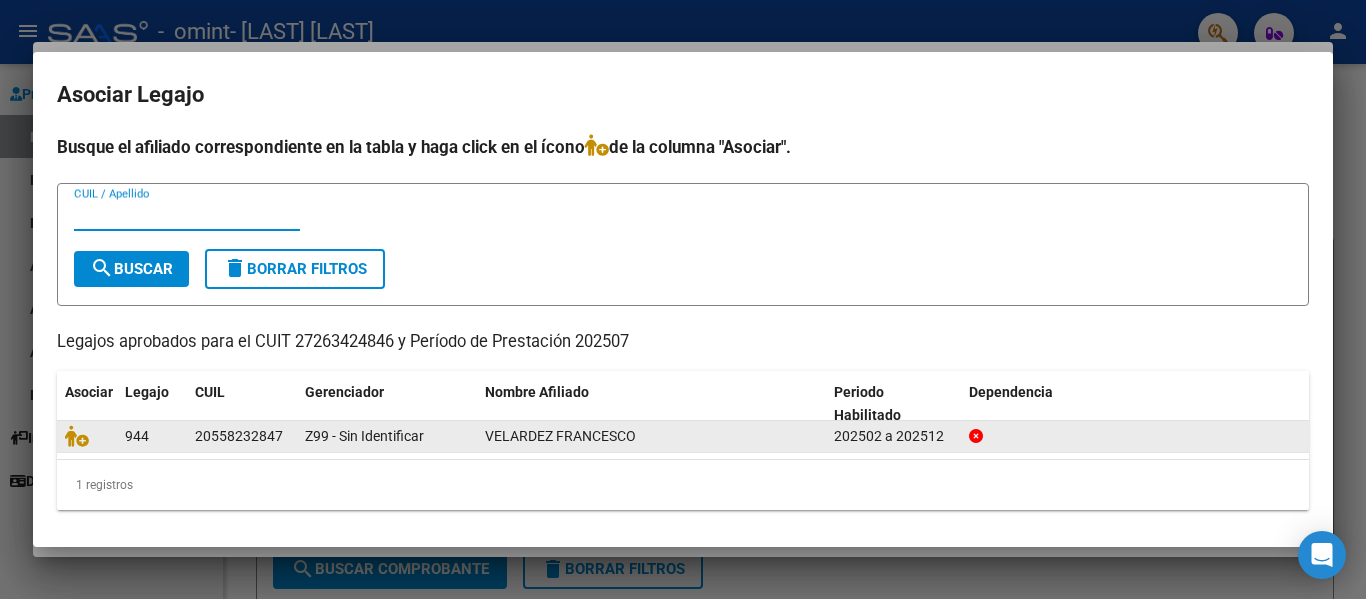 click on "VELARDEZ FRANCESCO" 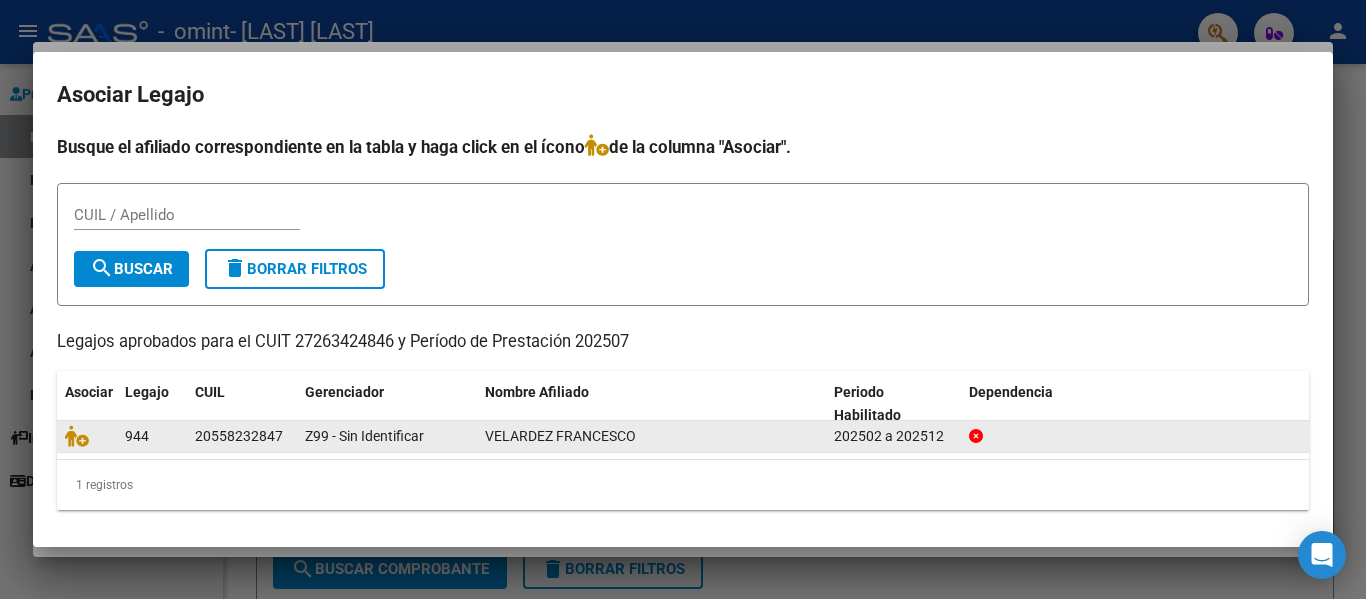 click on "944" 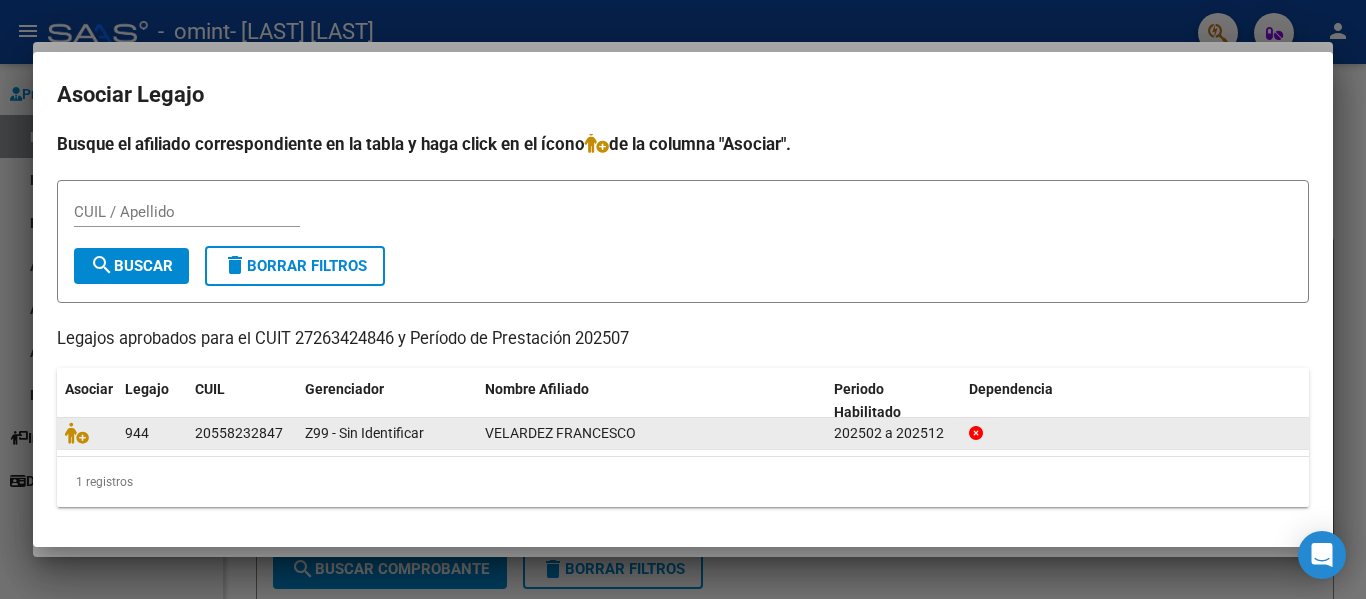 scroll, scrollTop: 4, scrollLeft: 0, axis: vertical 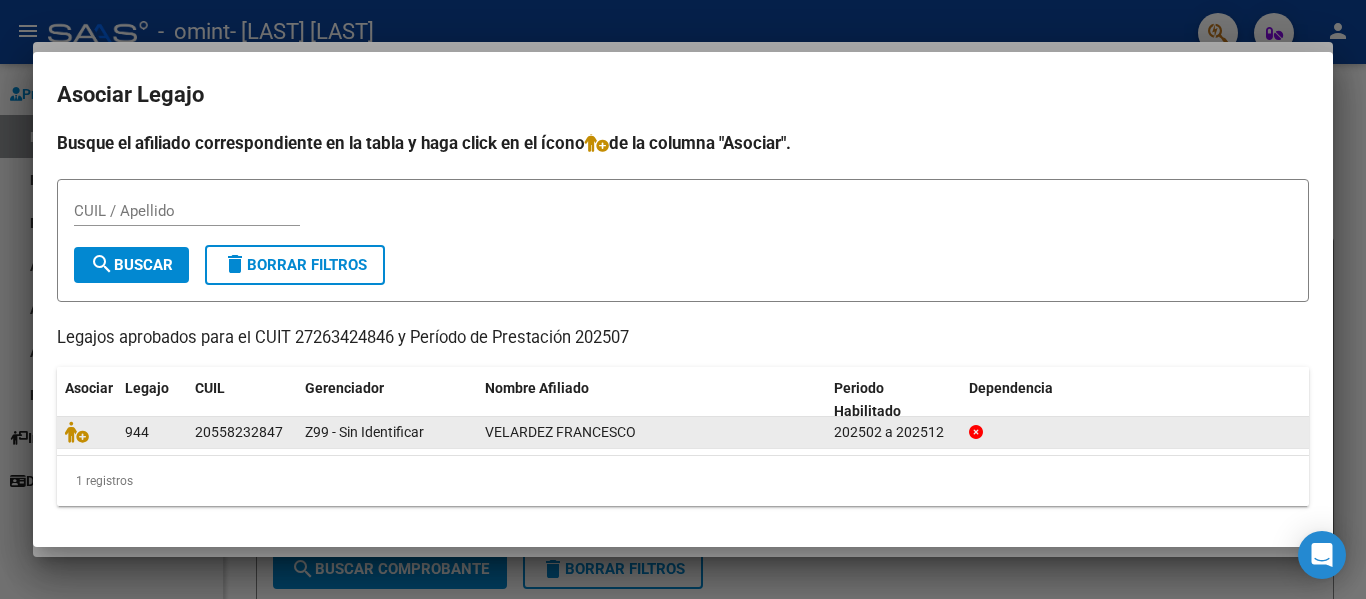 click 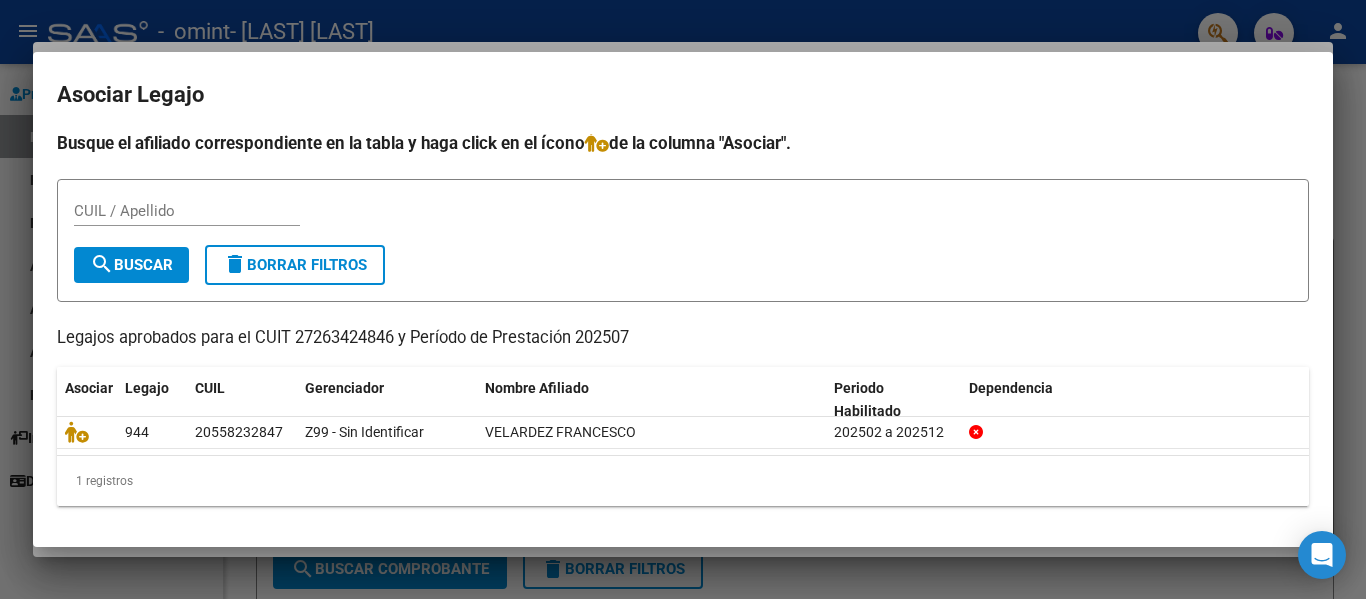click on "Asociar Legajo CUIL Gerenciador Nombre Afiliado Periodo Habilitado Dependencia" 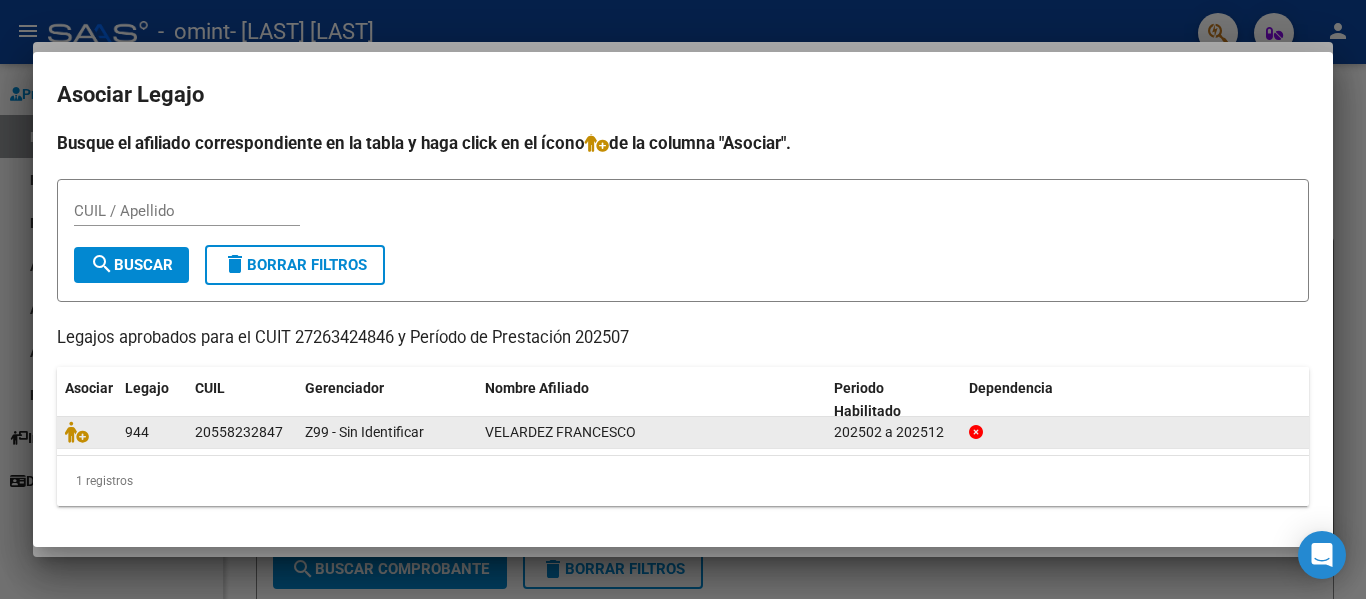 click on "VELARDEZ FRANCESCO" 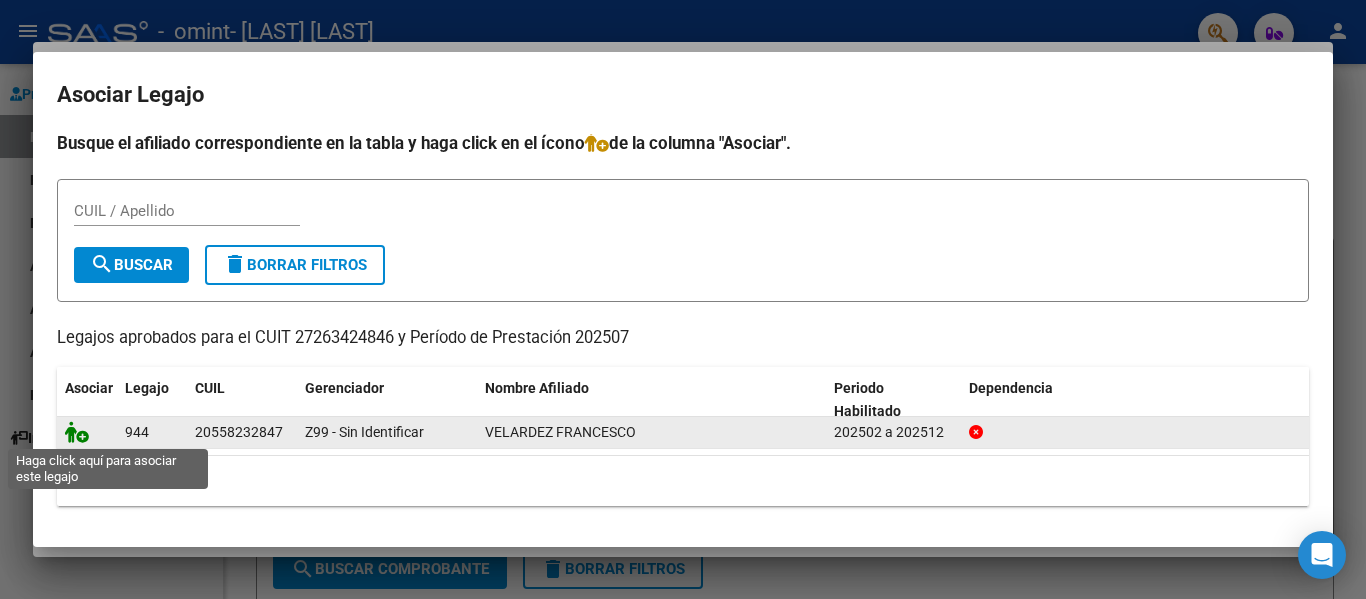 click 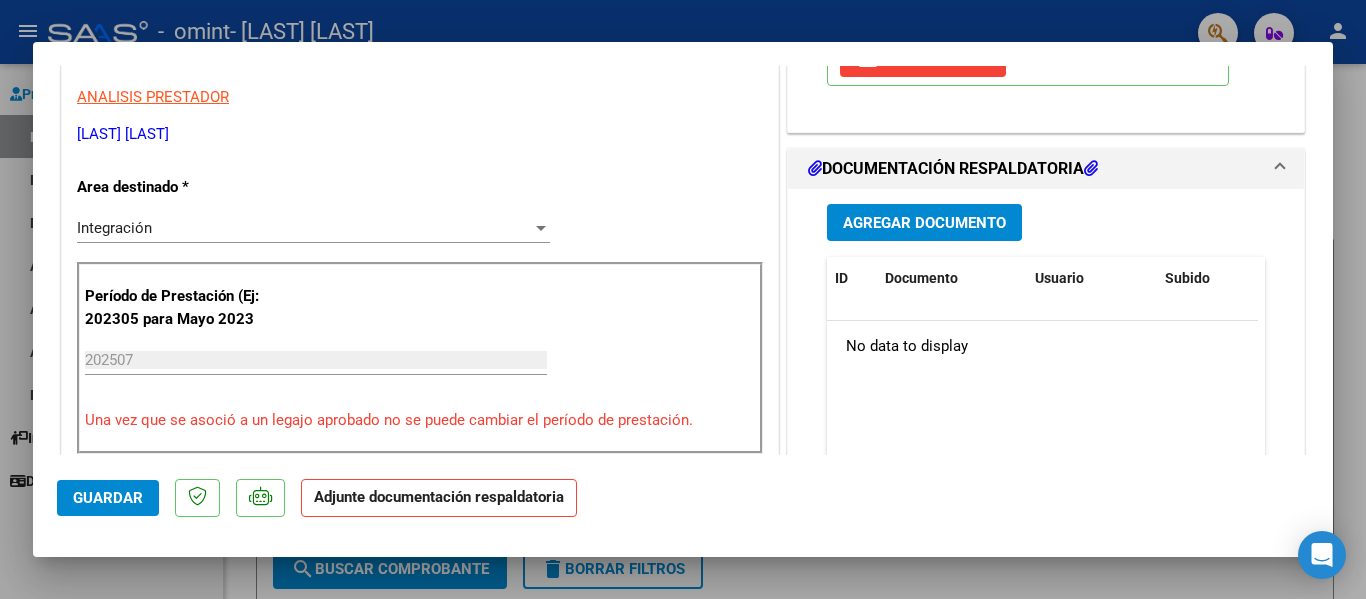 scroll, scrollTop: 500, scrollLeft: 0, axis: vertical 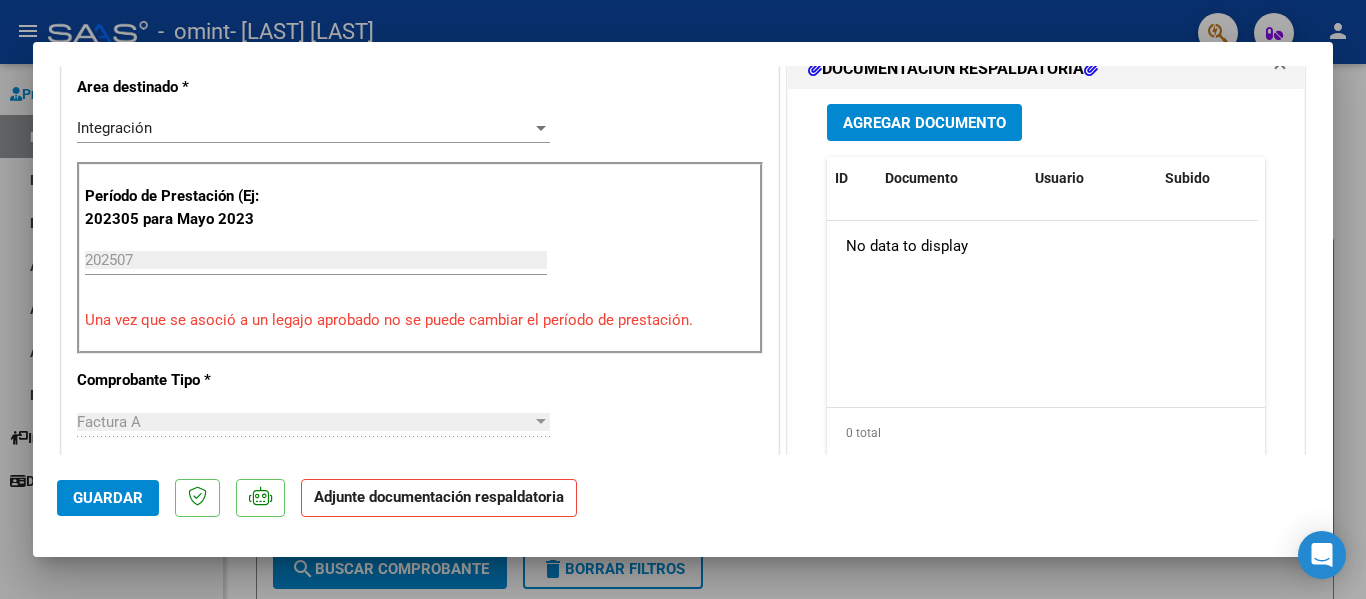 click on "202507" at bounding box center (316, 260) 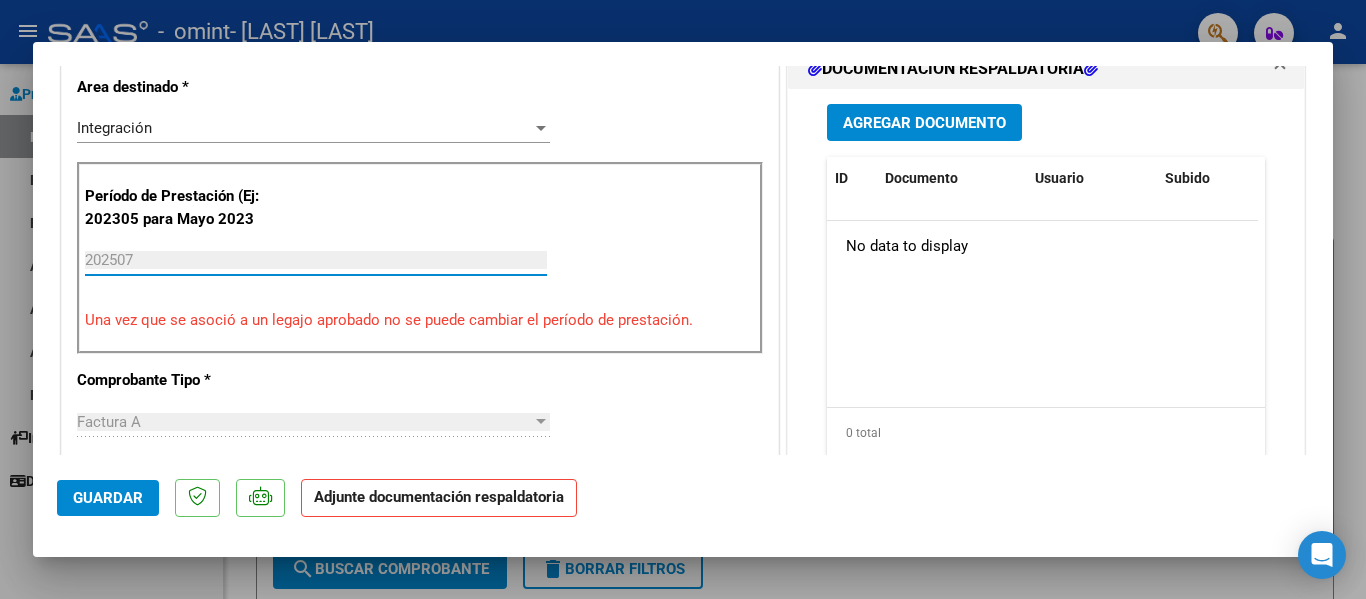 click on "202507" at bounding box center [316, 260] 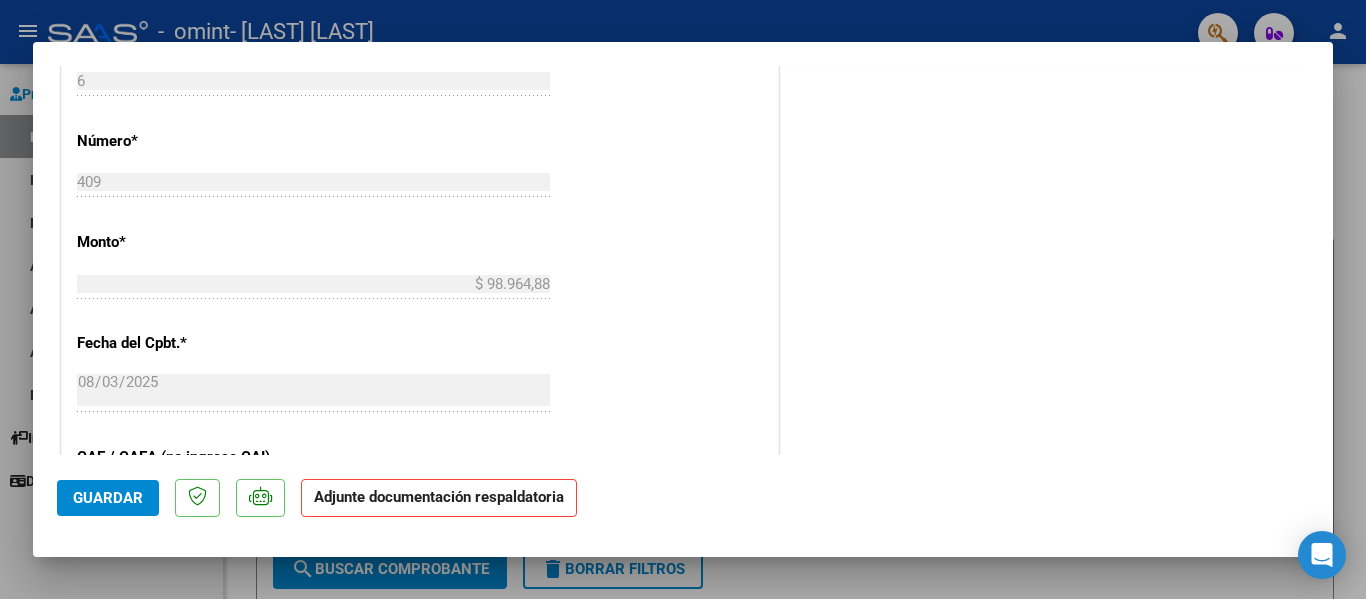 scroll, scrollTop: 1000, scrollLeft: 0, axis: vertical 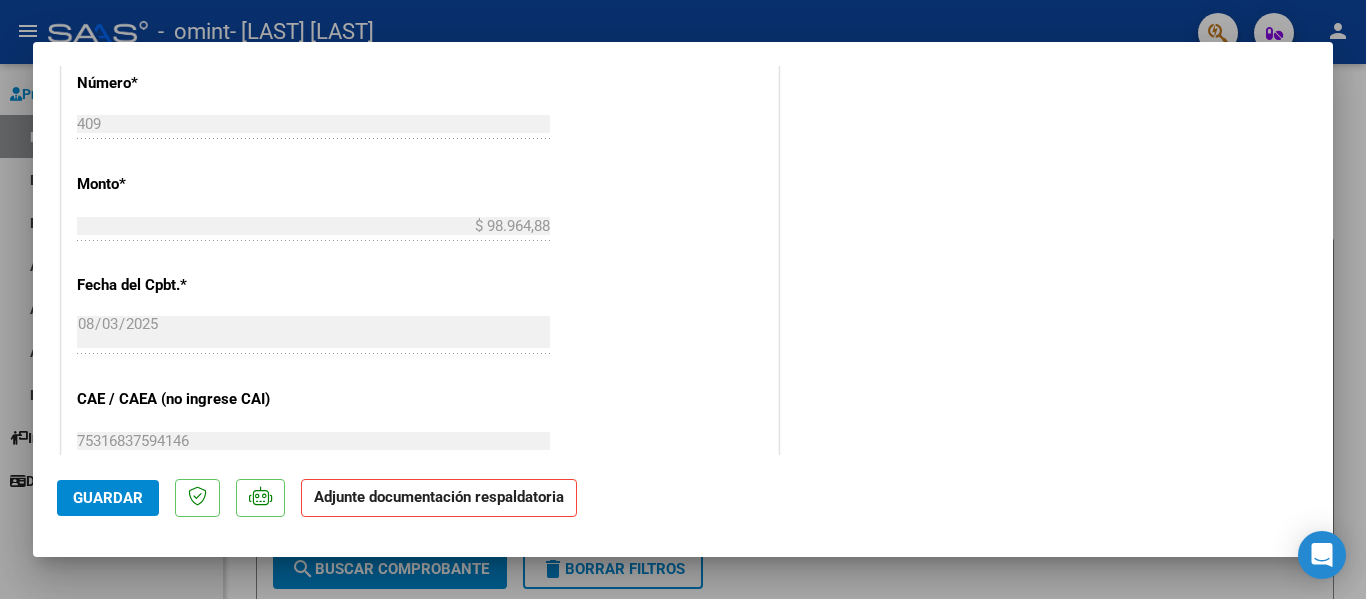 click on "Adjunte documentación respaldatoria" 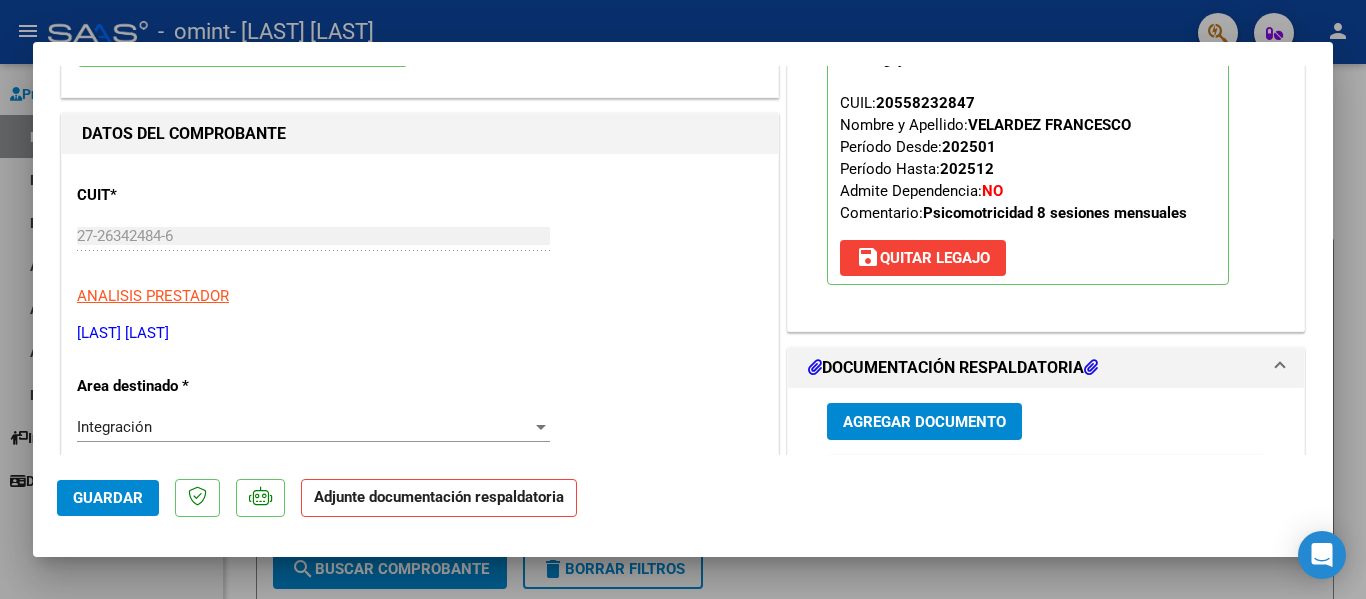 scroll, scrollTop: 200, scrollLeft: 0, axis: vertical 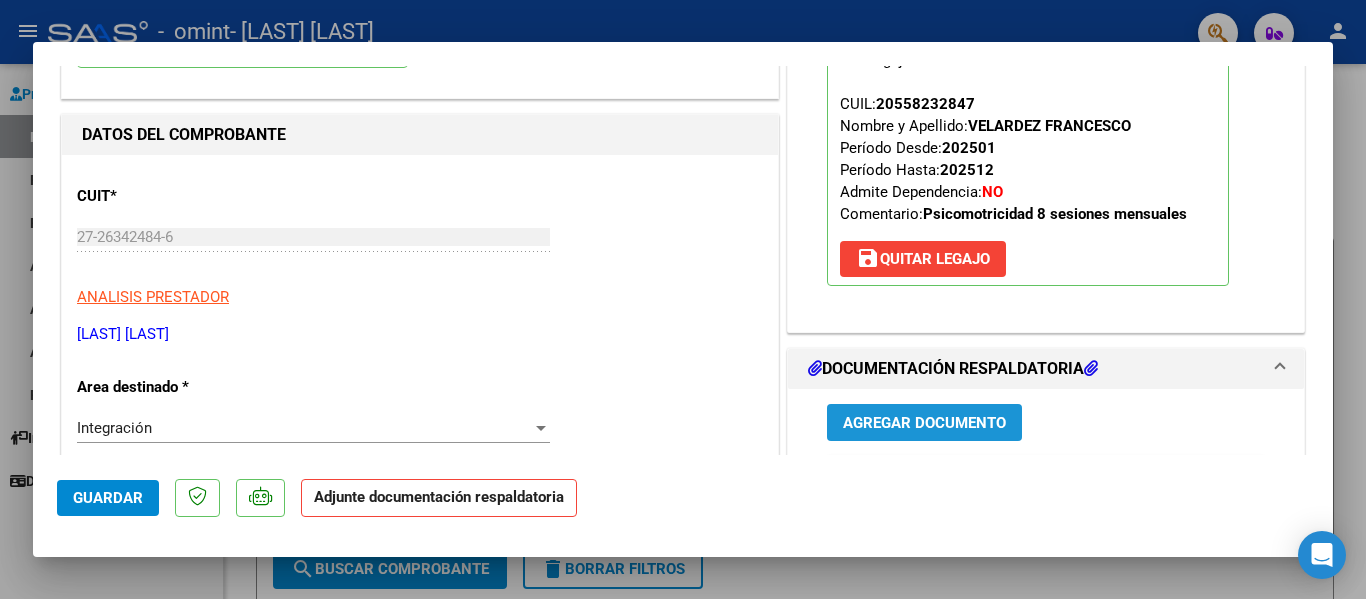 click on "Agregar Documento" at bounding box center (924, 422) 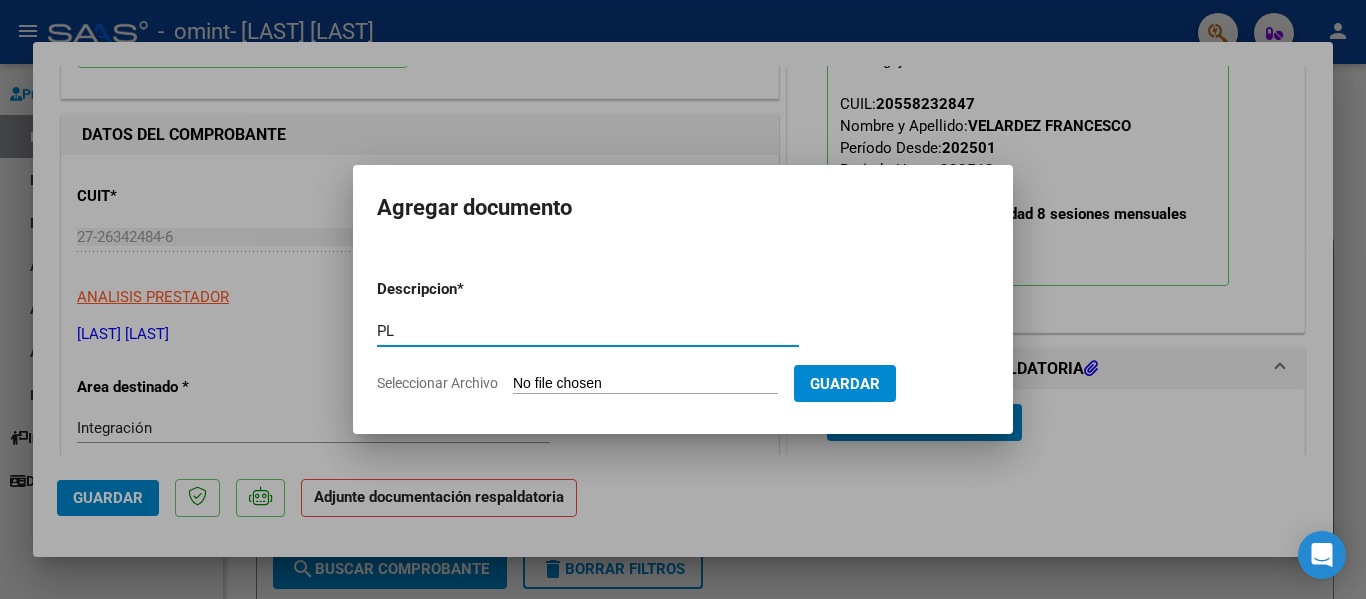 type on "P" 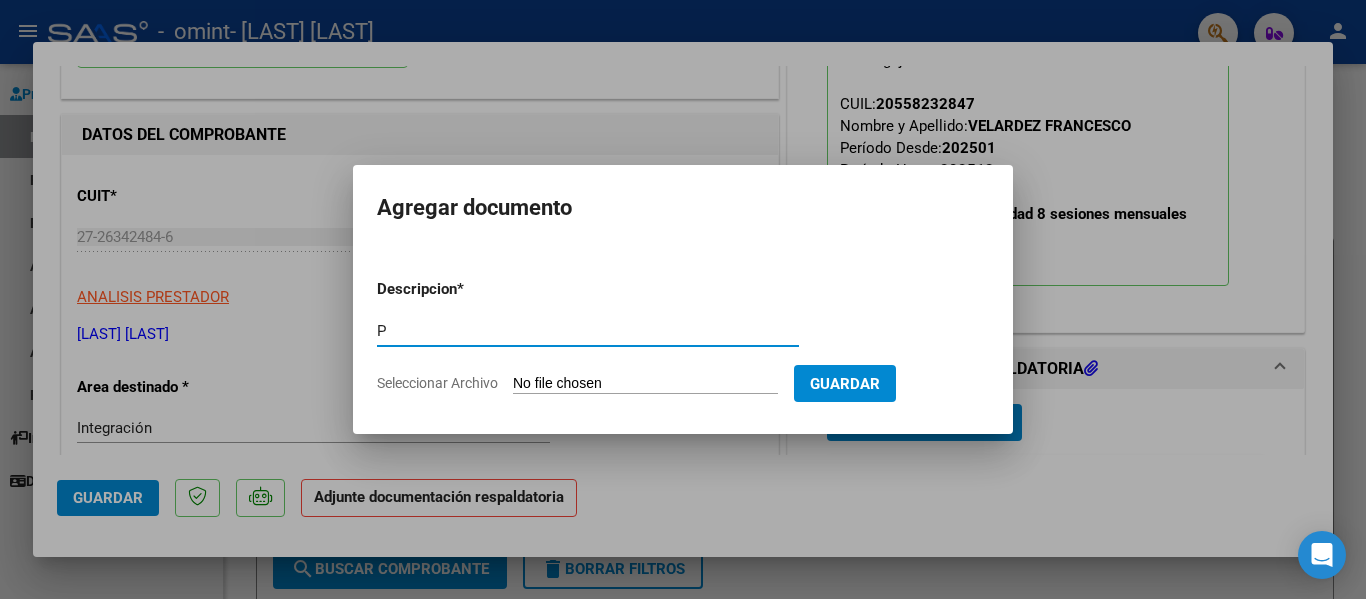 type 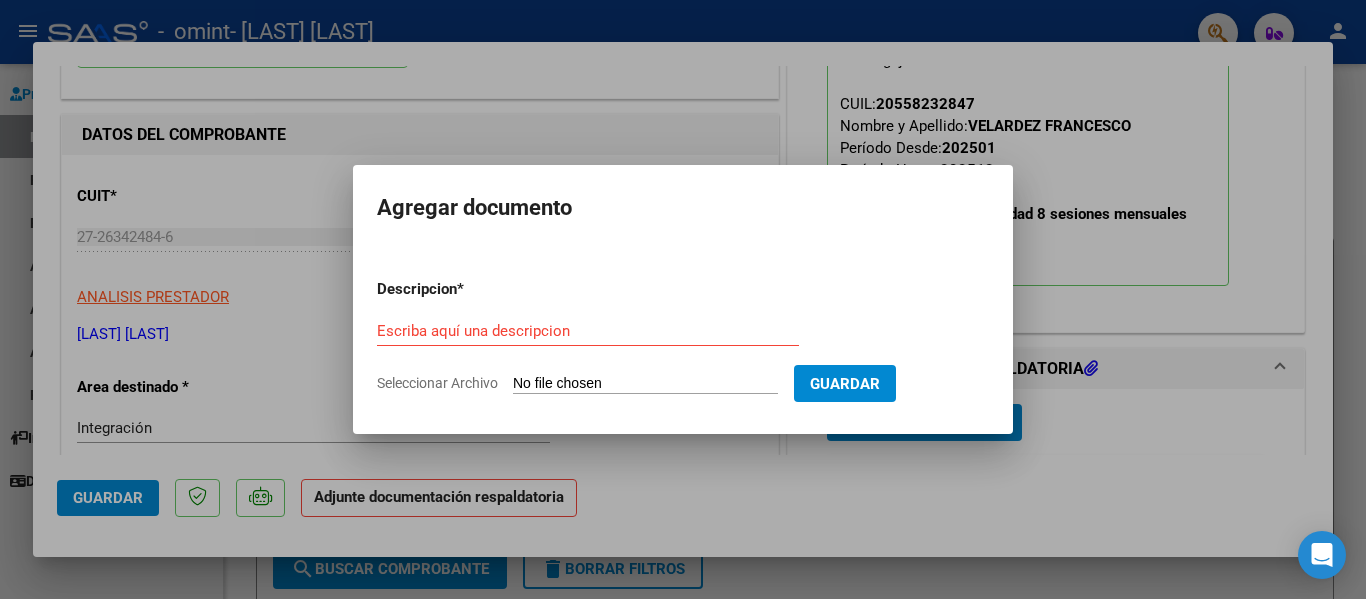 click on "Seleccionar Archivo" at bounding box center [645, 384] 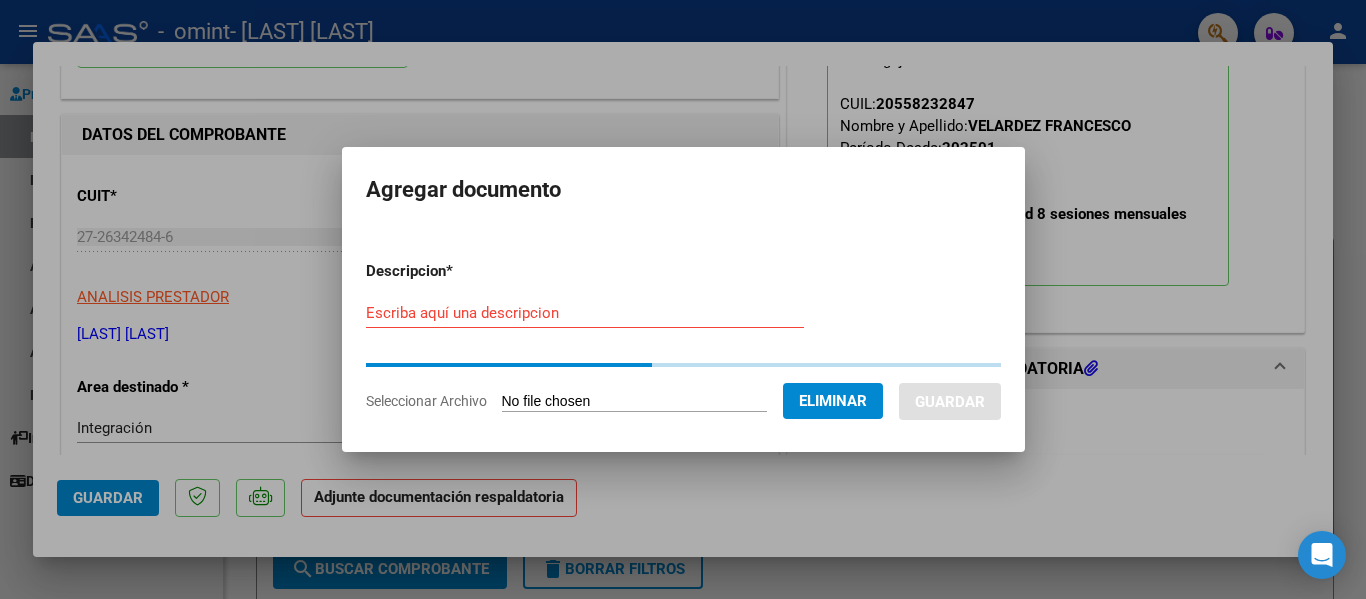 click on "Escriba aquí una descripcion" at bounding box center (585, 313) 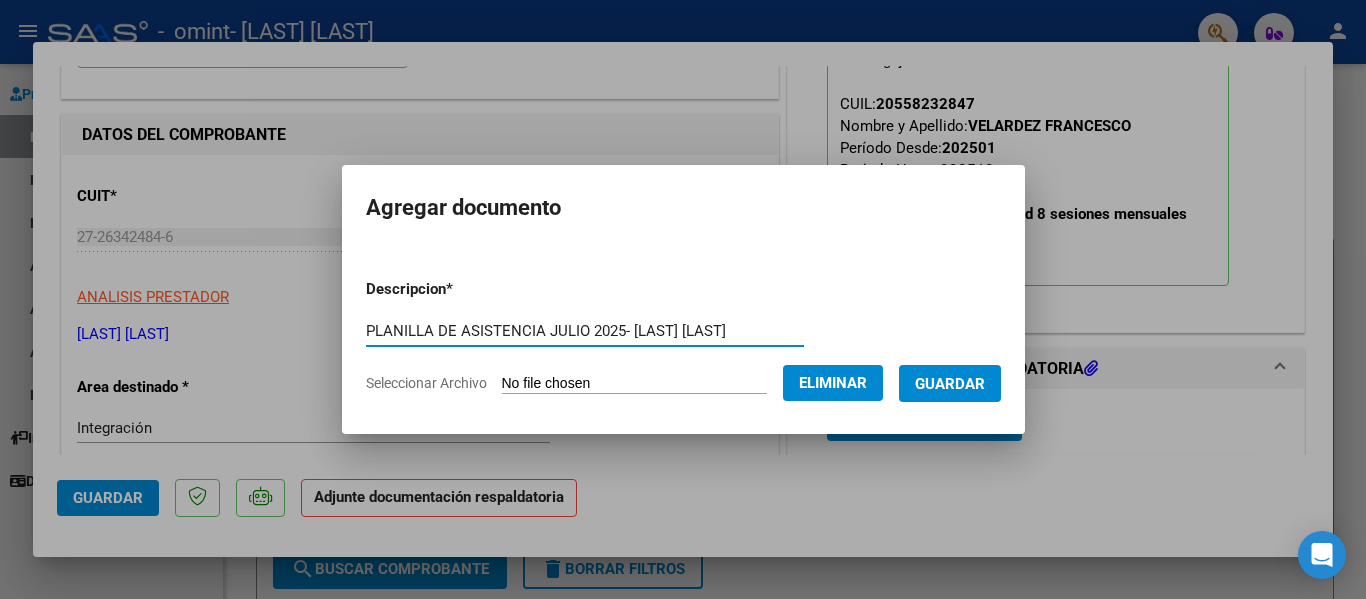 type on "PLANILLA DE ASISTENCIA JULIO 2025- [LAST] [LAST]" 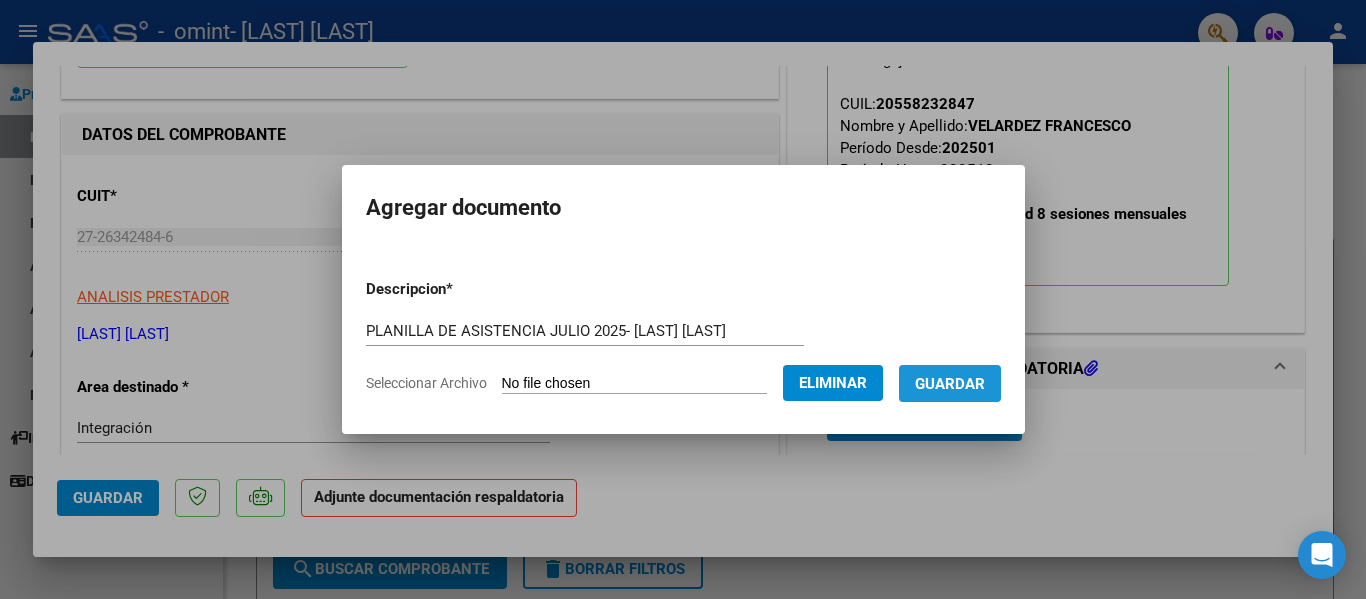 click on "Guardar" at bounding box center [950, 384] 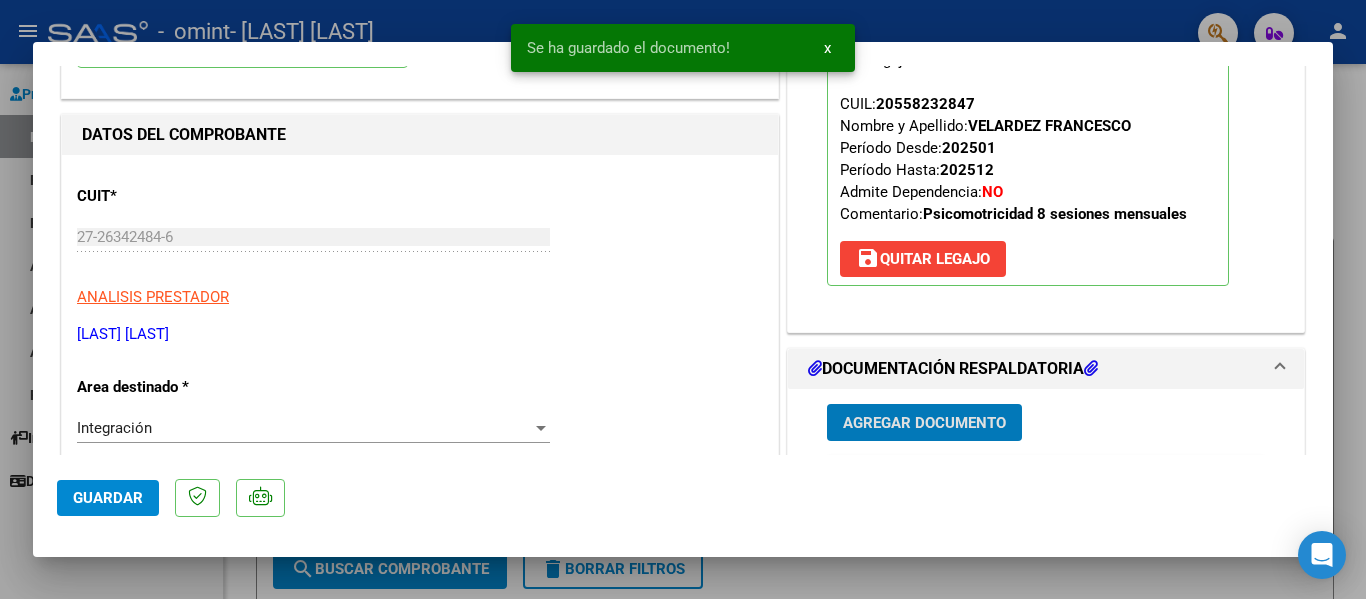 scroll, scrollTop: 300, scrollLeft: 0, axis: vertical 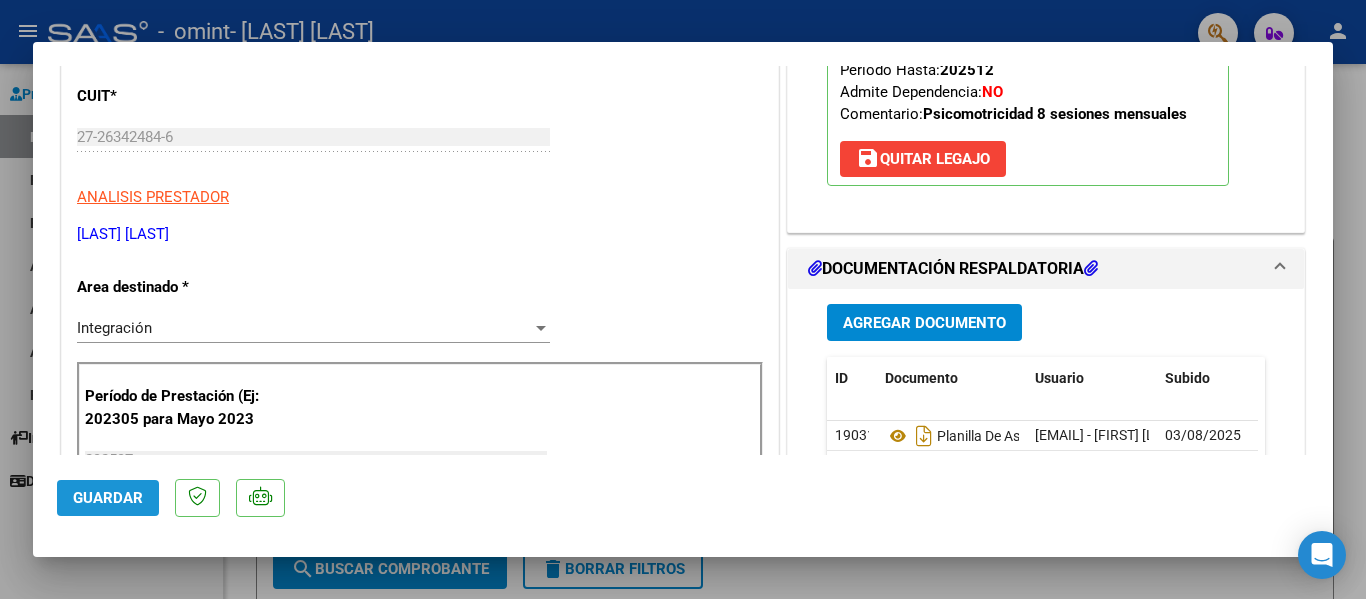 click on "Guardar" 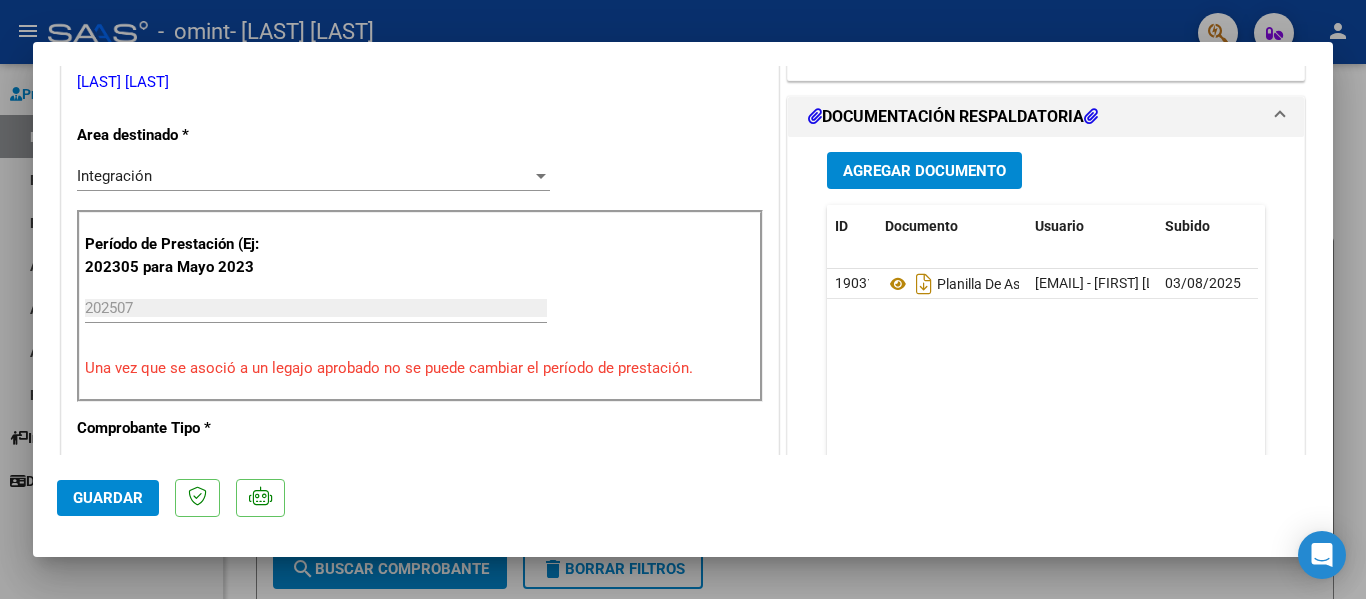 scroll, scrollTop: 500, scrollLeft: 0, axis: vertical 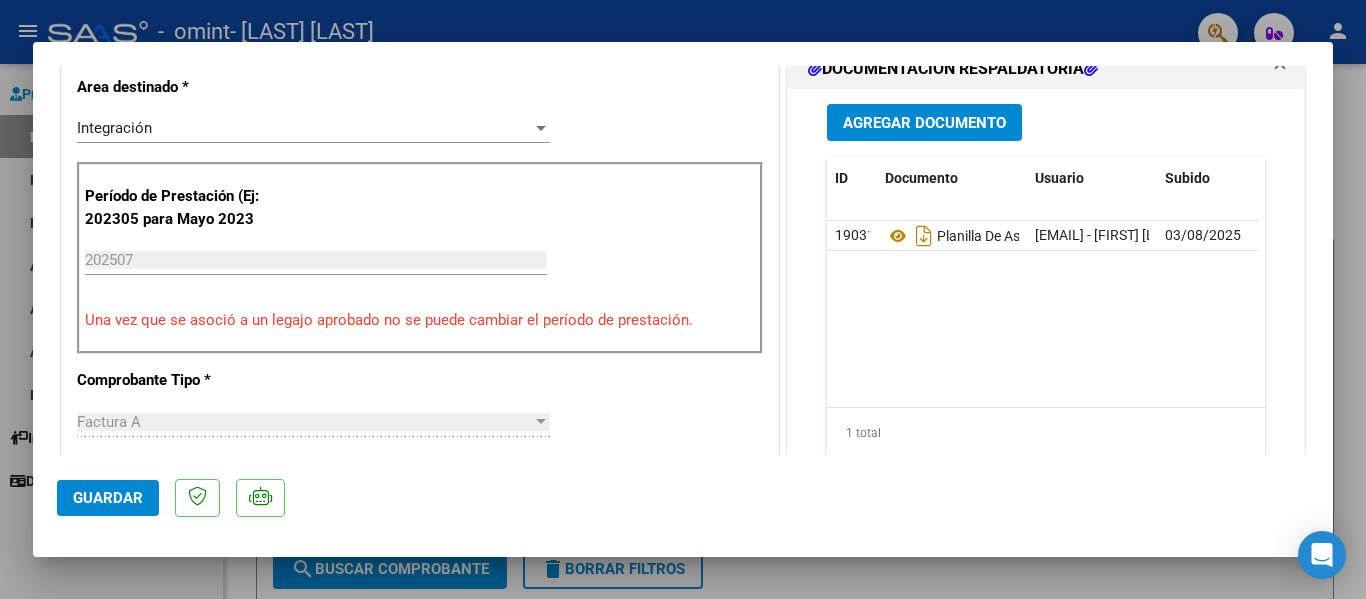 click on "Guardar" 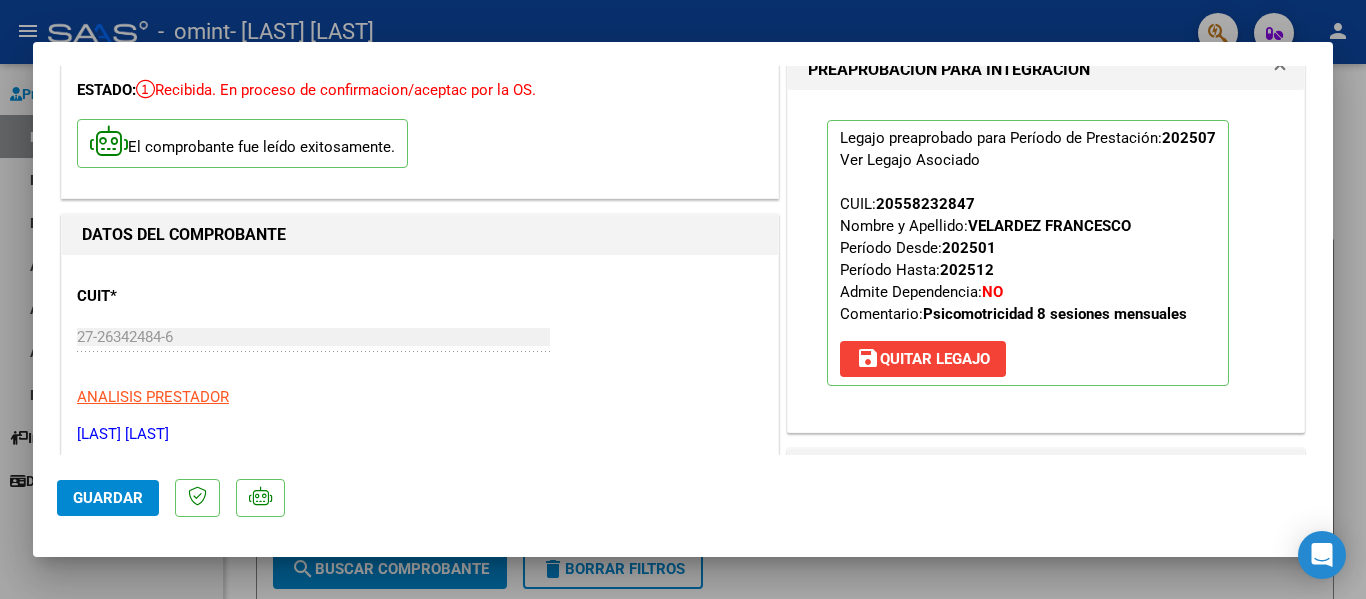 scroll, scrollTop: 500, scrollLeft: 0, axis: vertical 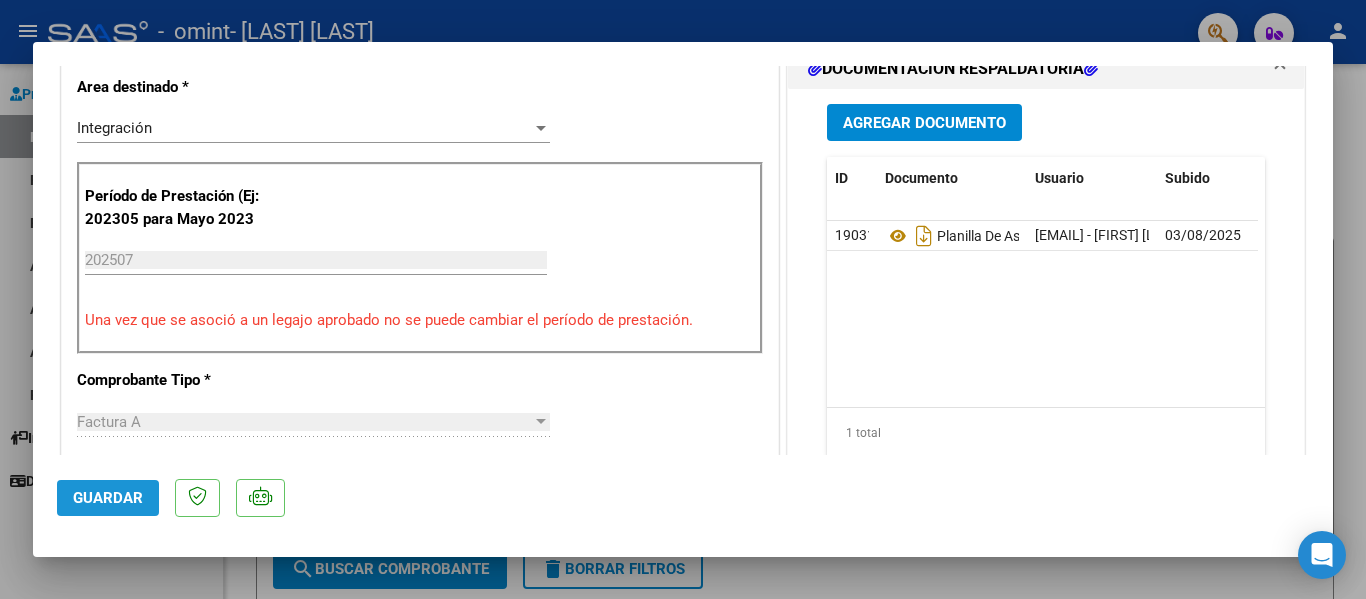 click on "Guardar" 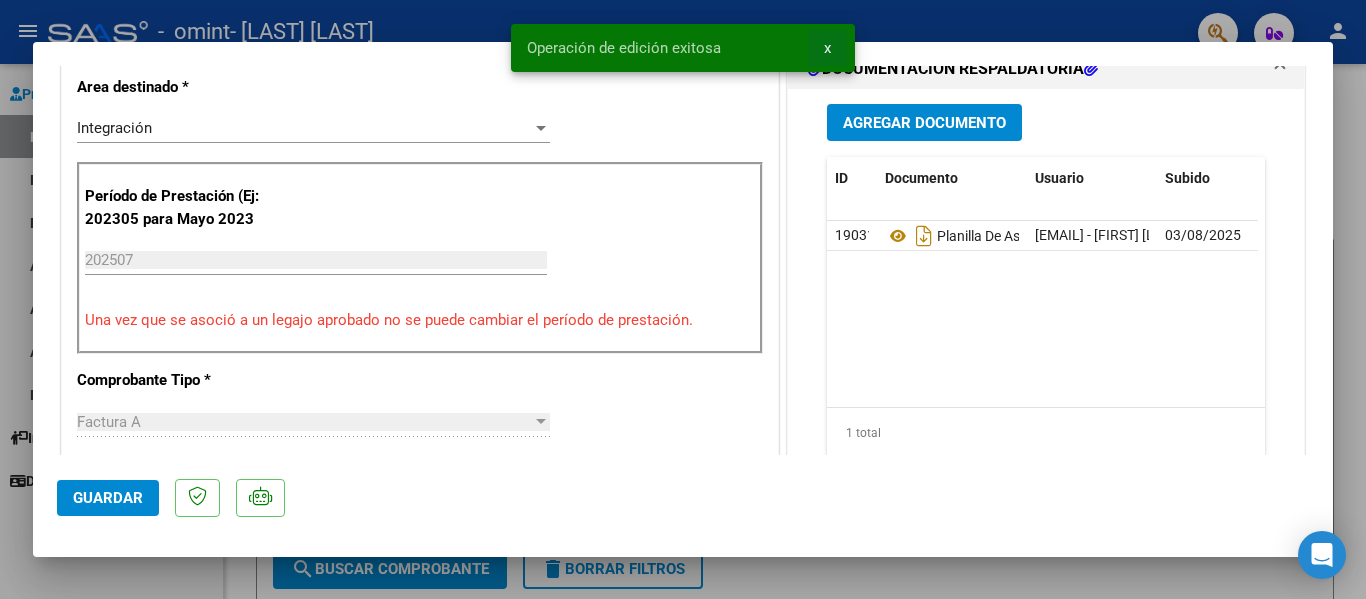 click on "x" at bounding box center (827, 48) 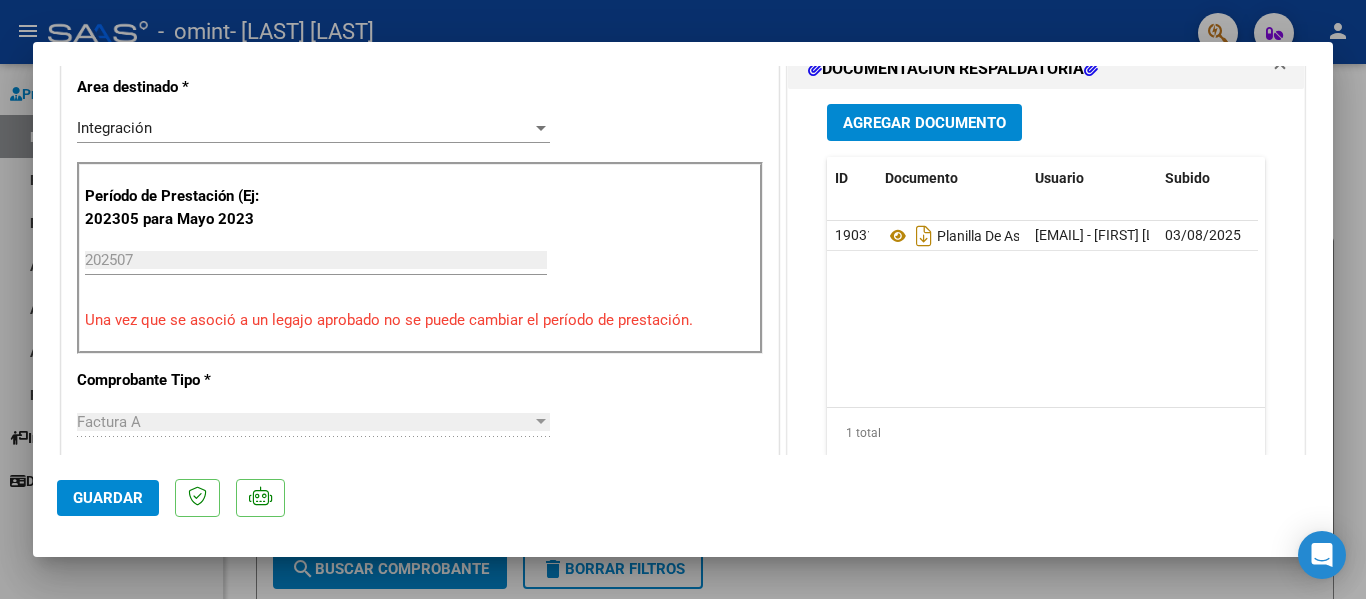 click at bounding box center [683, 299] 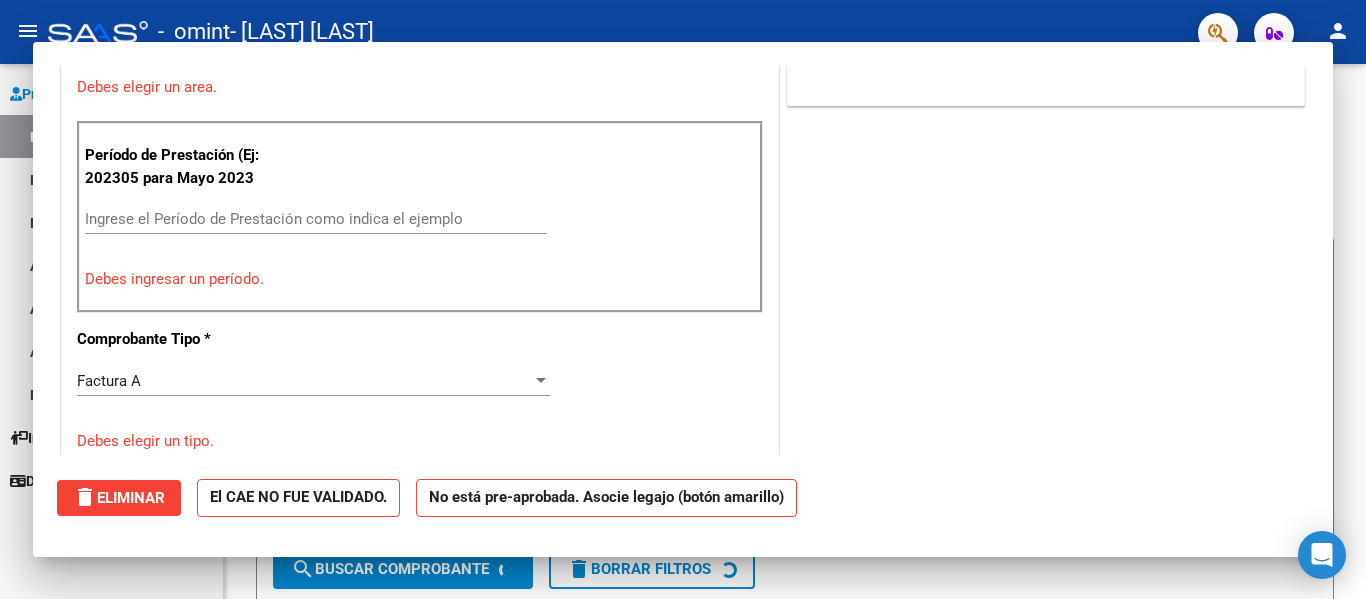 scroll, scrollTop: 0, scrollLeft: 0, axis: both 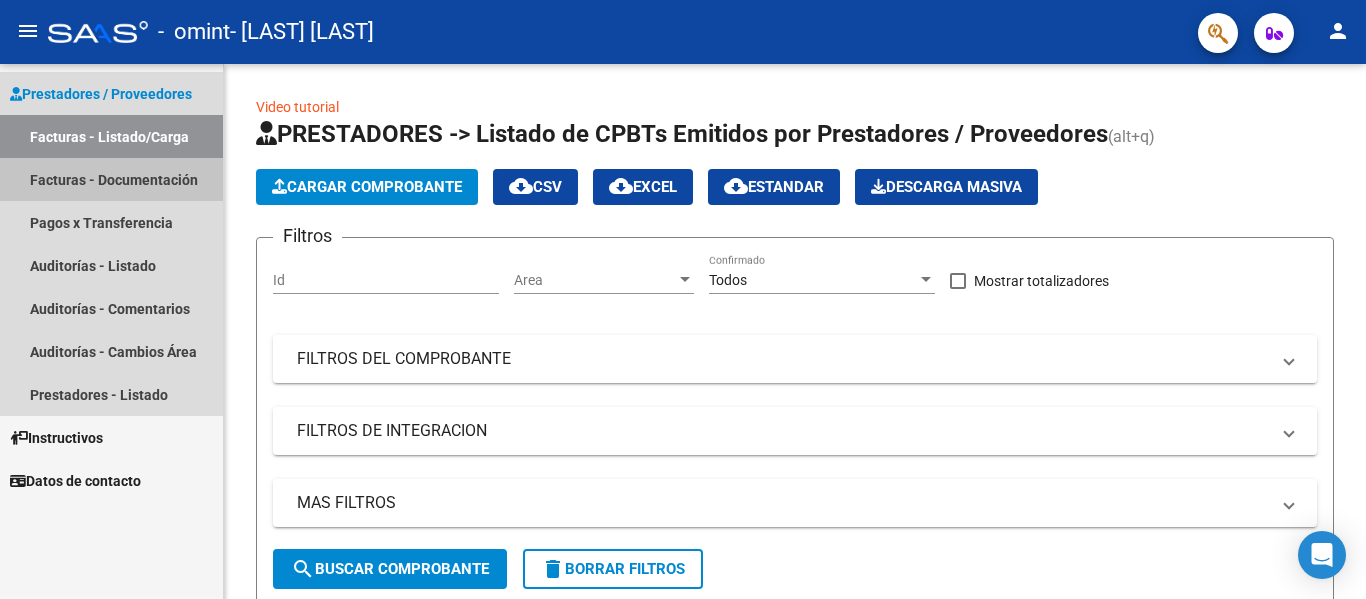 click on "Facturas - Documentación" at bounding box center (111, 179) 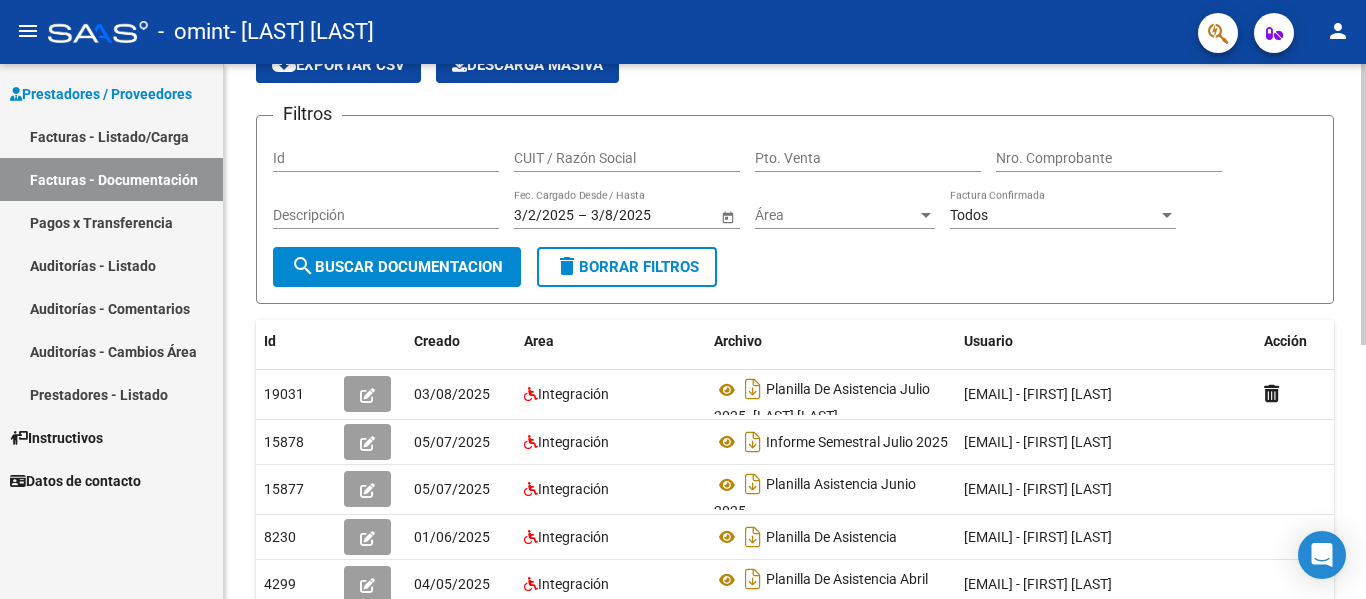 scroll, scrollTop: 200, scrollLeft: 0, axis: vertical 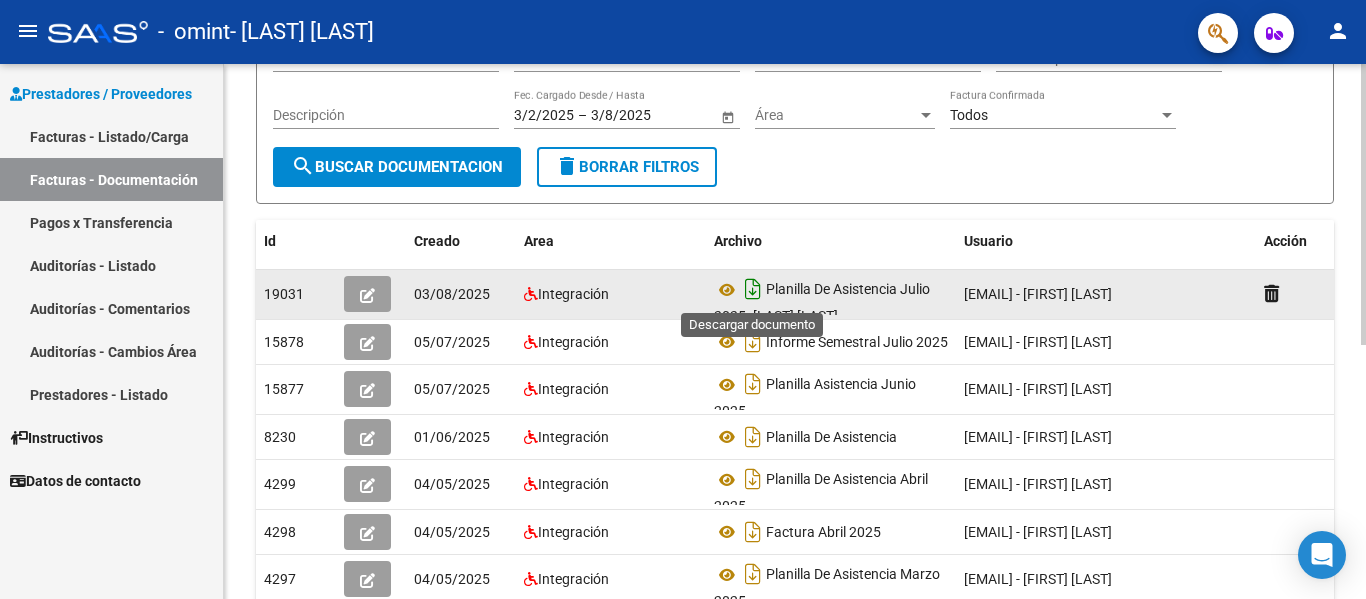 click 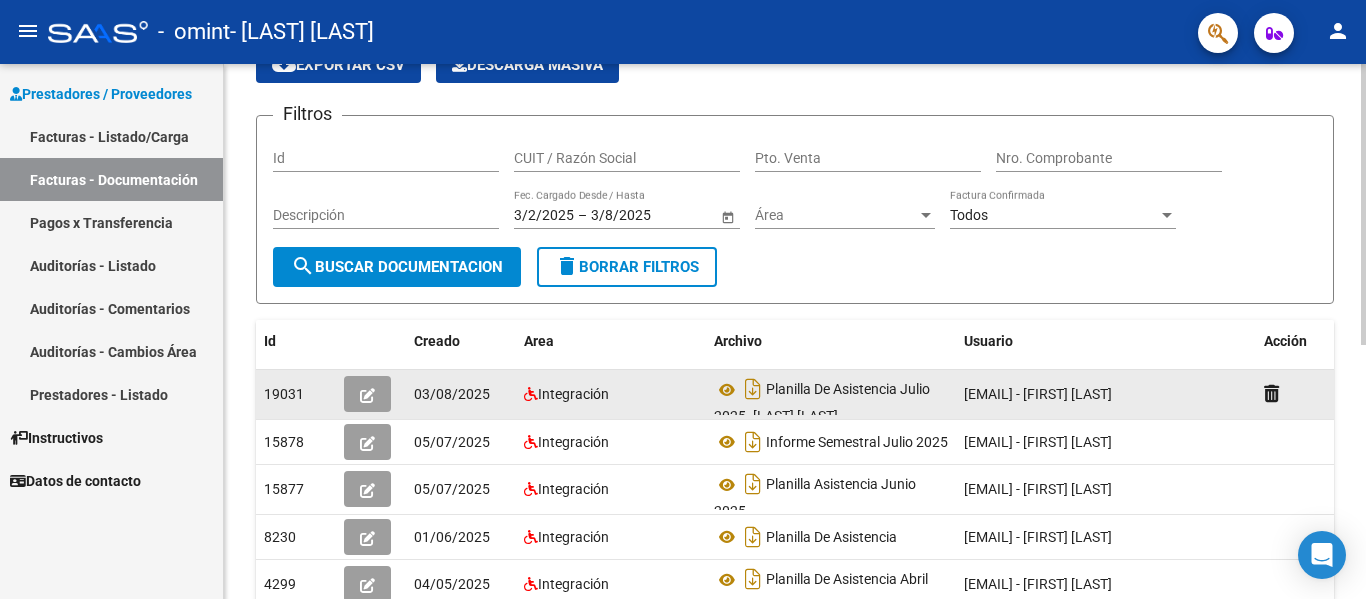 scroll, scrollTop: 0, scrollLeft: 0, axis: both 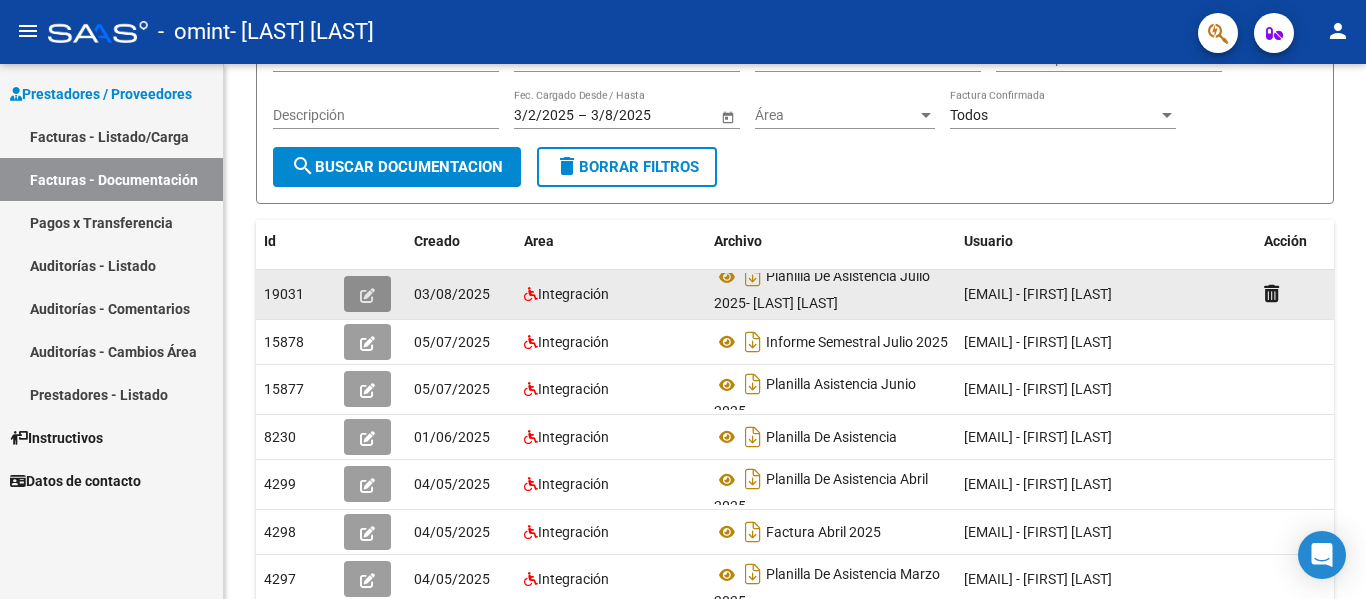 click 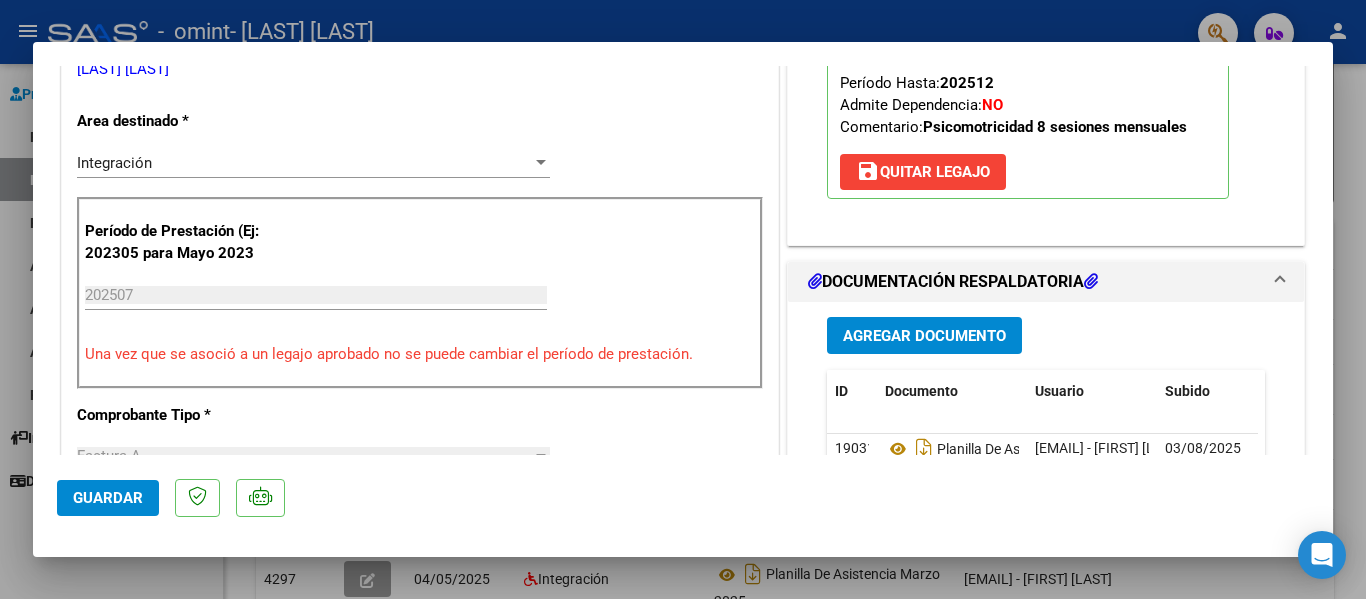 scroll, scrollTop: 400, scrollLeft: 0, axis: vertical 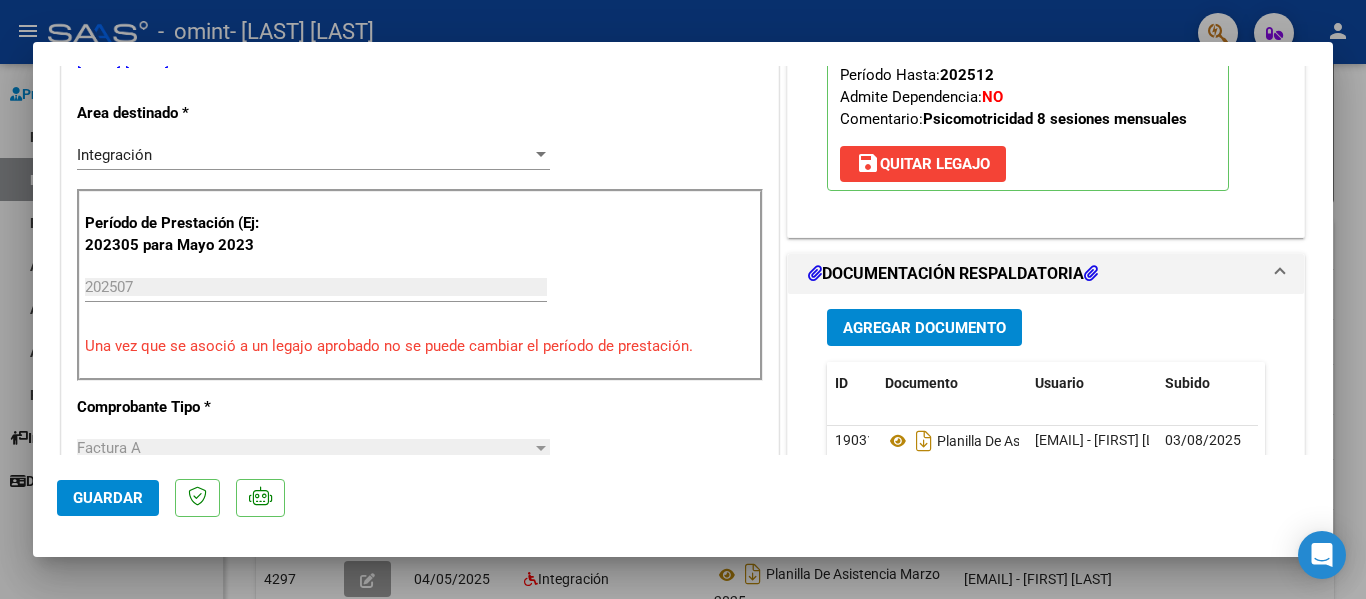 click on "Agregar Documento" at bounding box center [924, 327] 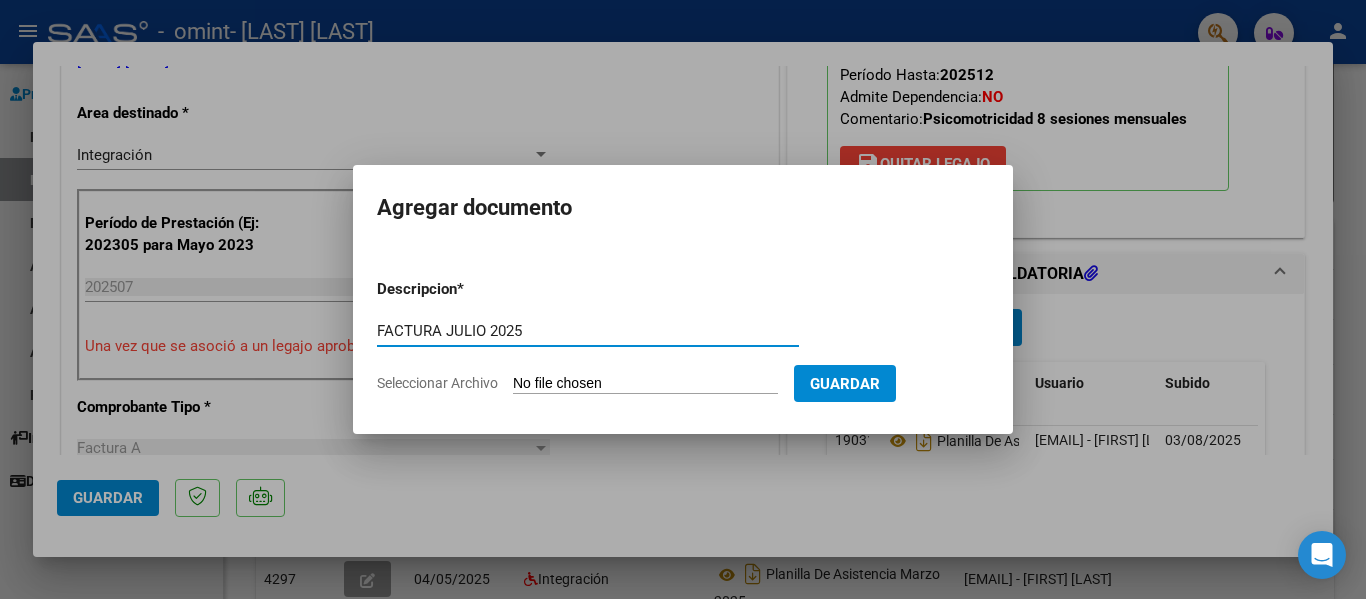 type on "FACTURA JULIO 2025" 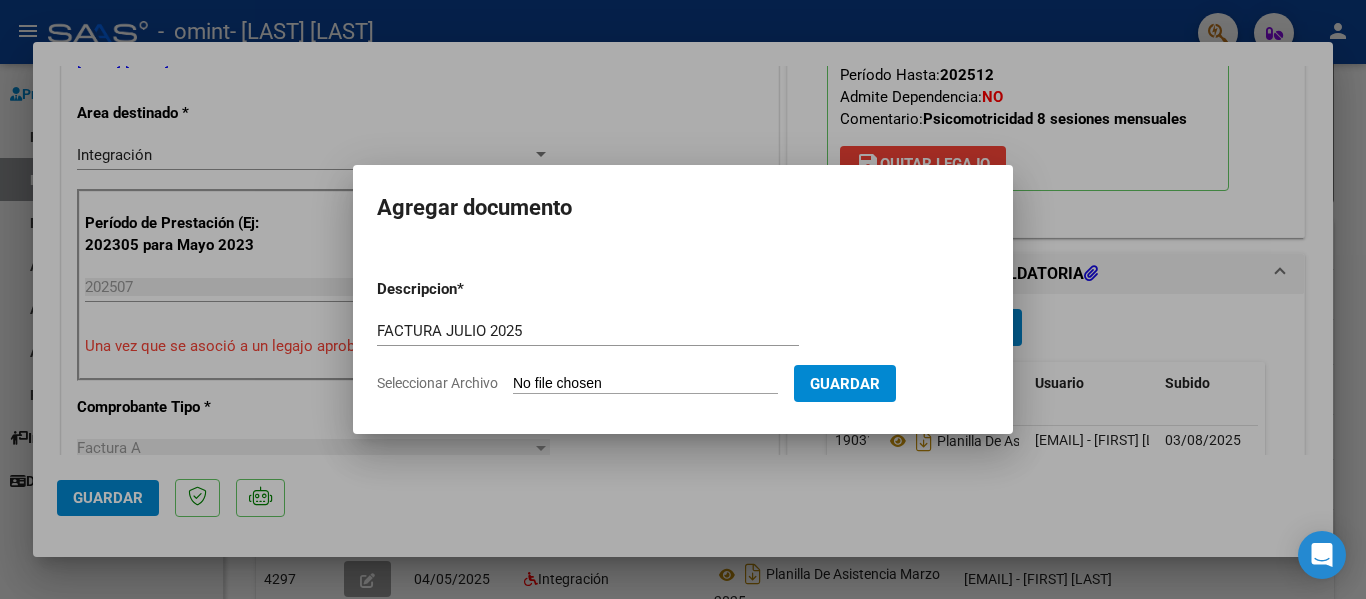 click on "Seleccionar Archivo" at bounding box center (645, 384) 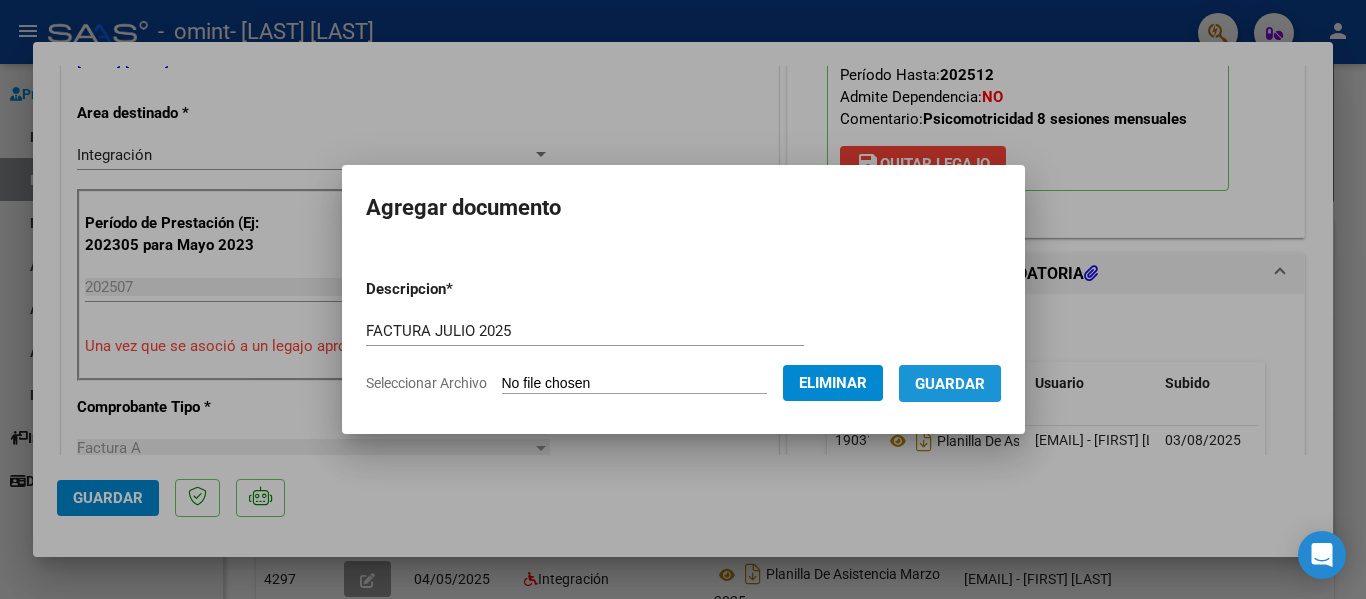 click on "Guardar" at bounding box center (950, 384) 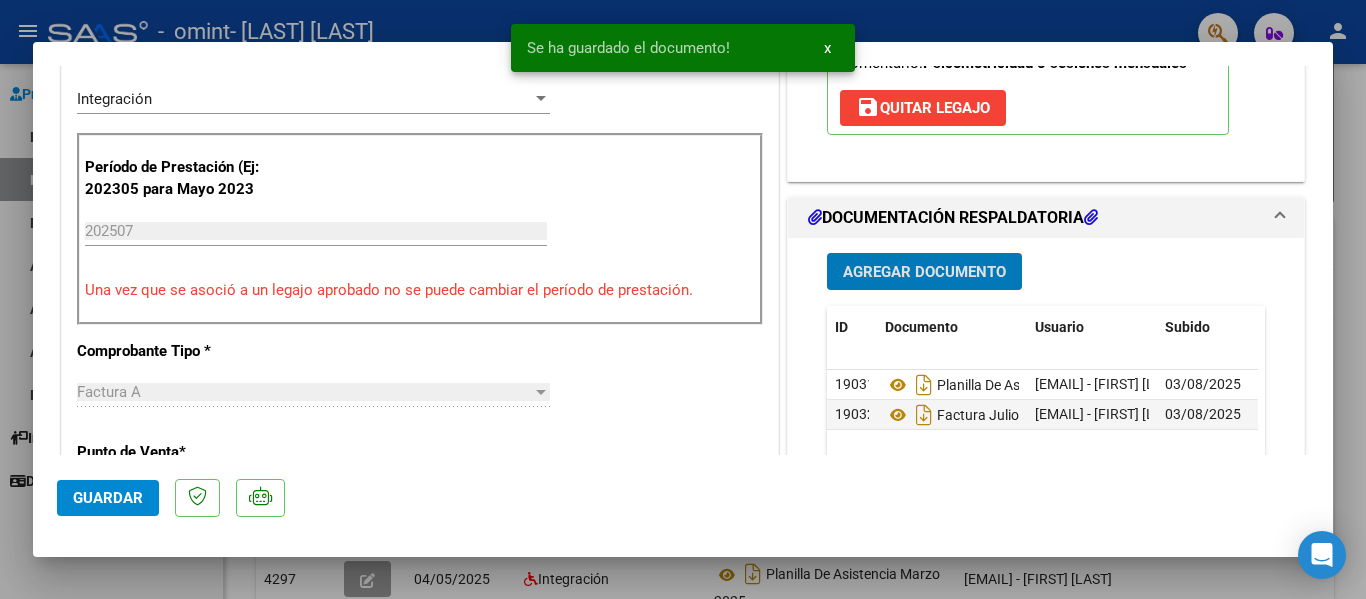 scroll, scrollTop: 500, scrollLeft: 0, axis: vertical 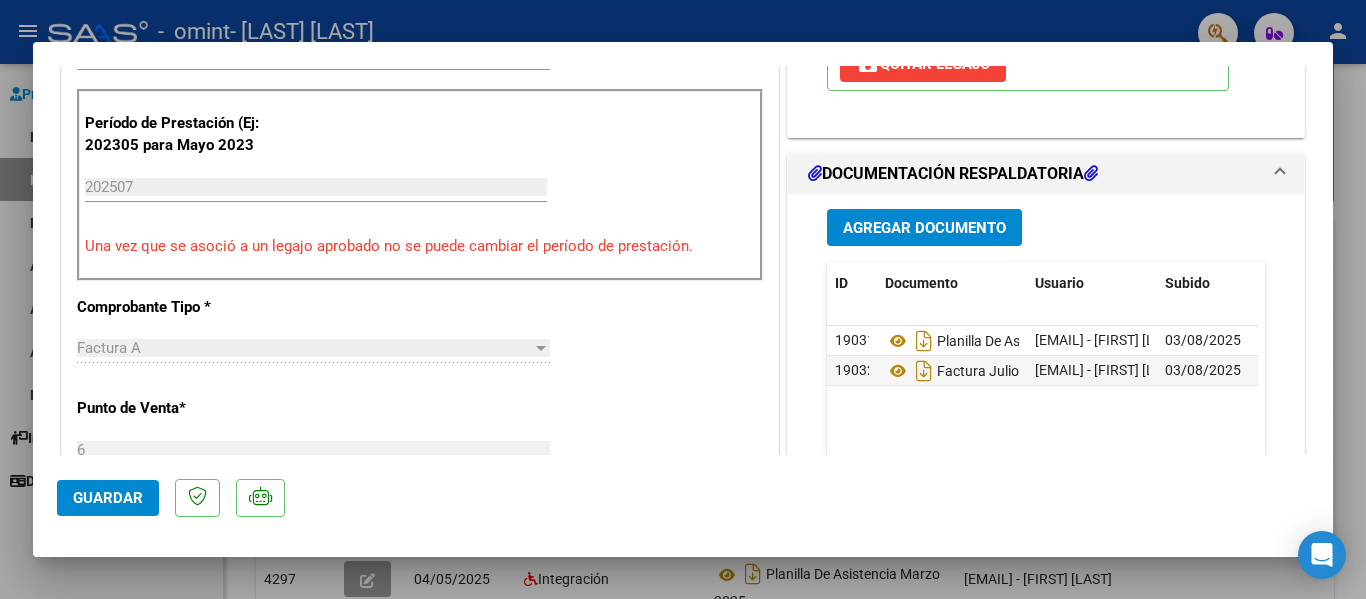 click at bounding box center [683, 299] 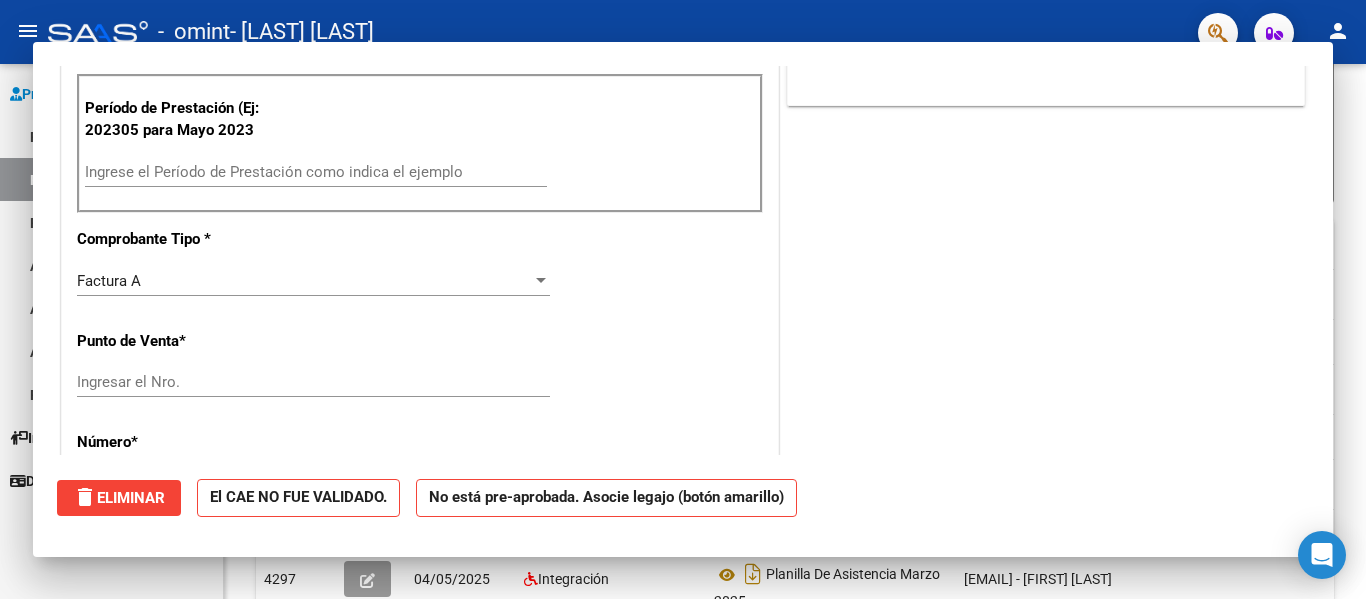 scroll, scrollTop: 0, scrollLeft: 0, axis: both 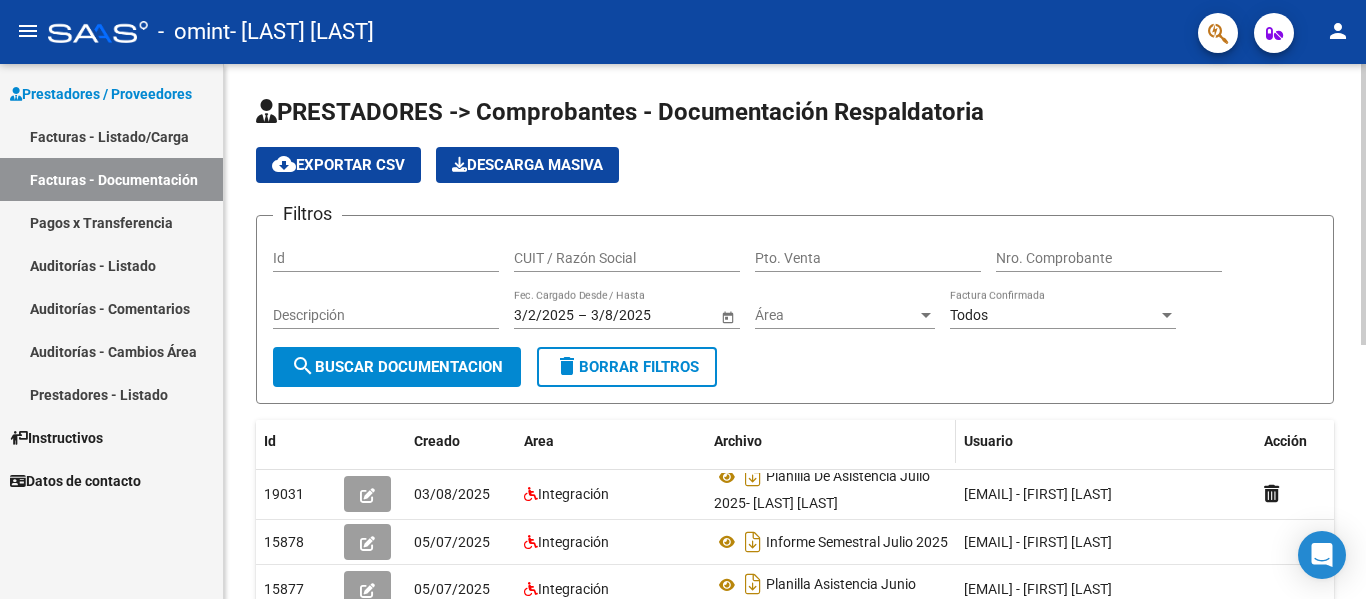 click on "Archivo" 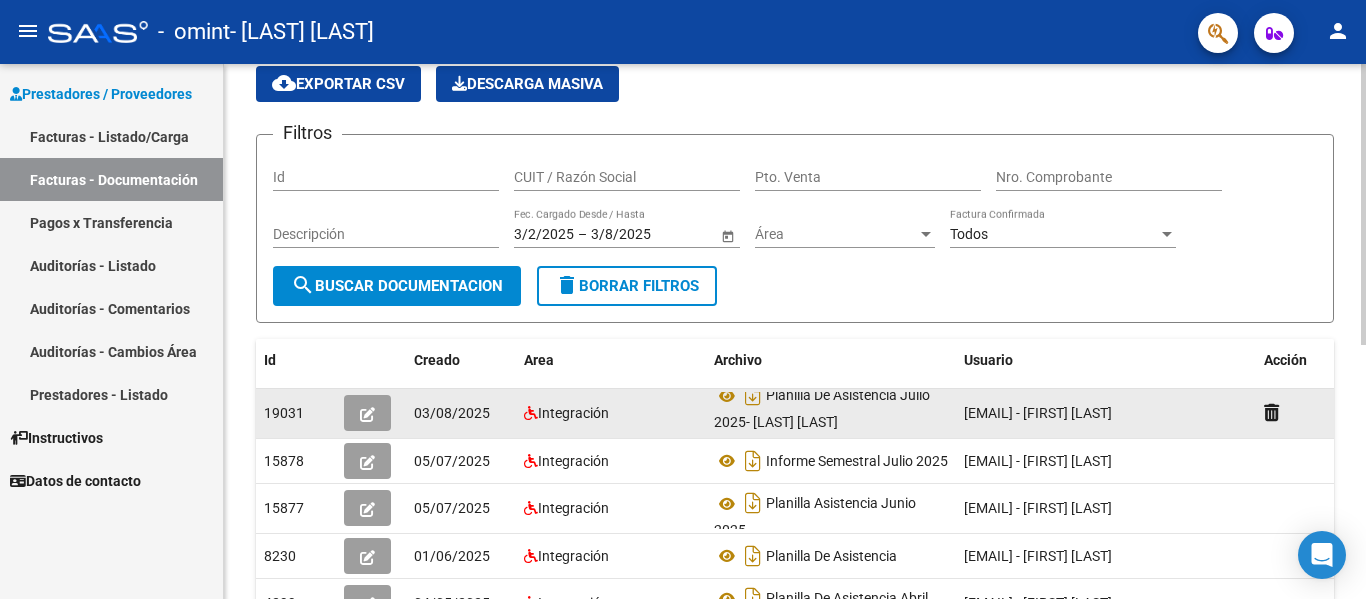 scroll, scrollTop: 100, scrollLeft: 0, axis: vertical 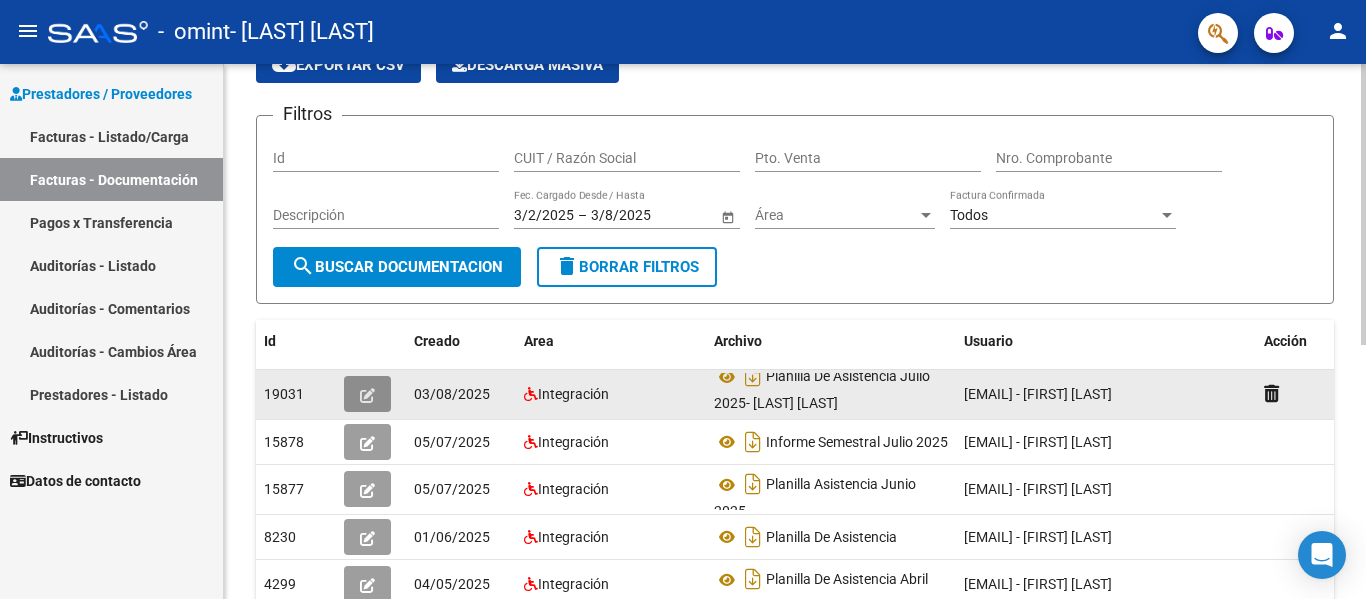 click 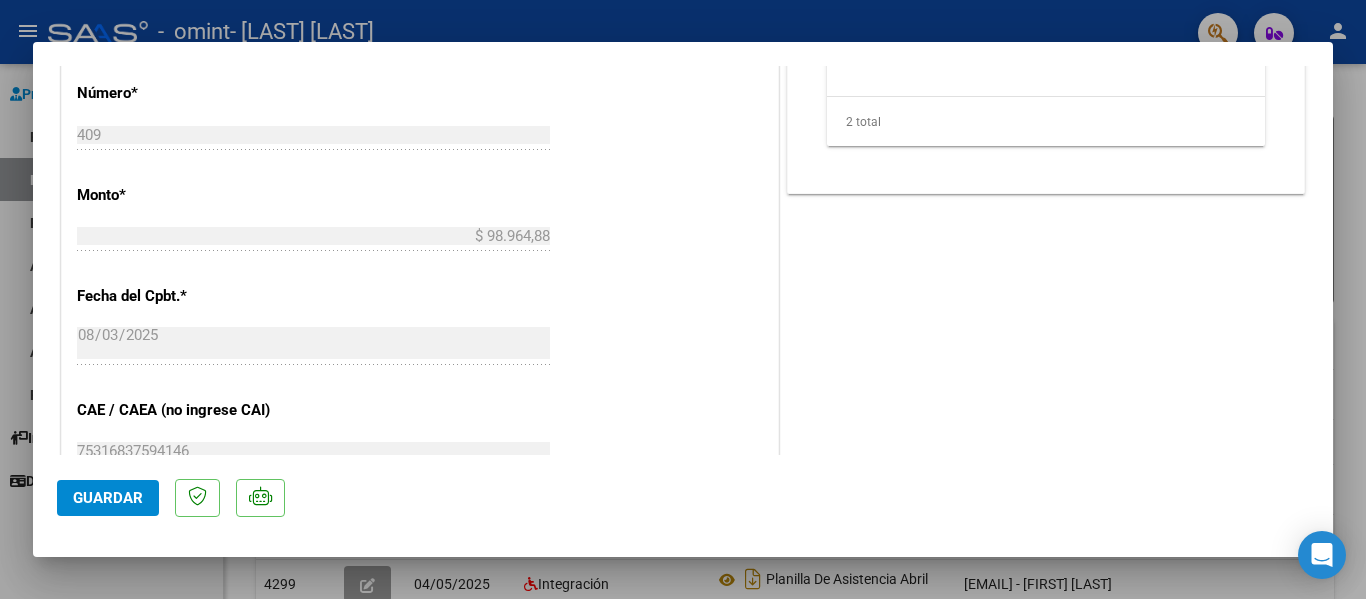 scroll, scrollTop: 600, scrollLeft: 0, axis: vertical 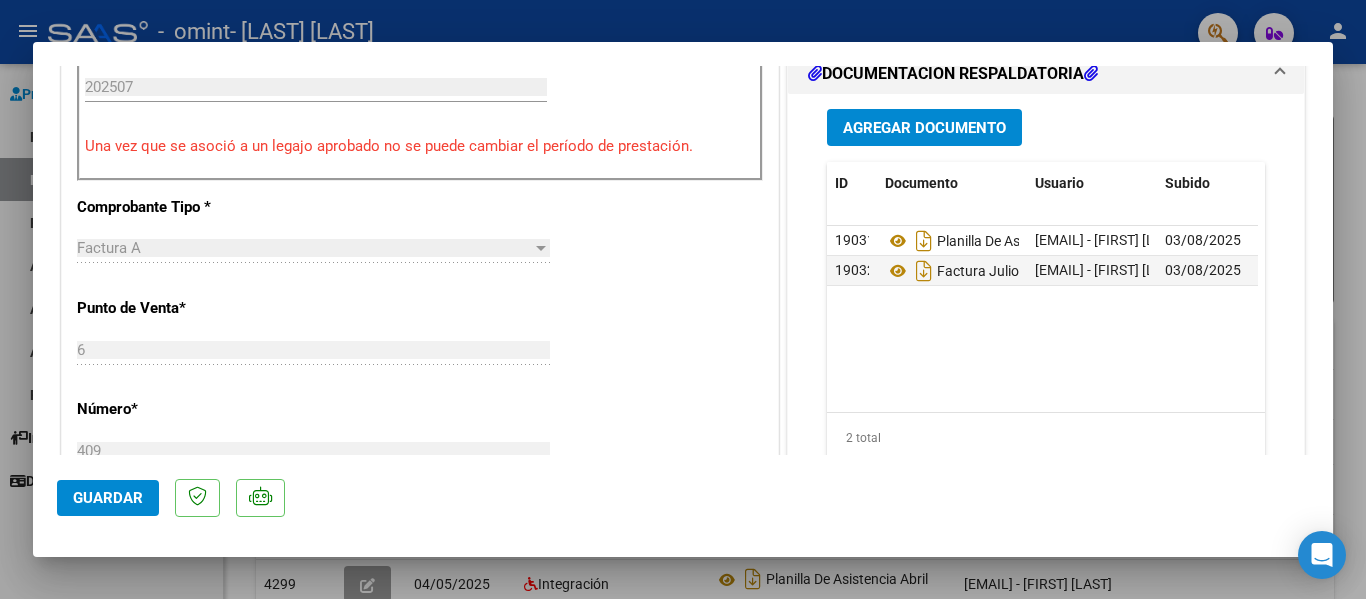 click at bounding box center (683, 299) 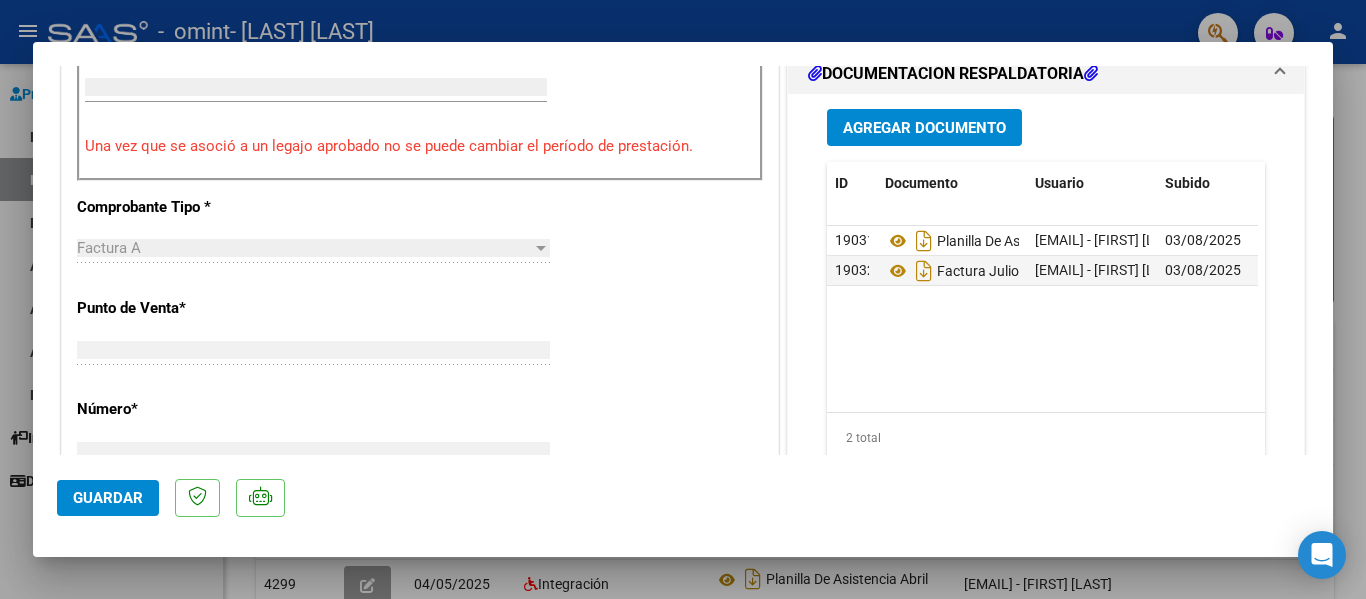 scroll, scrollTop: 0, scrollLeft: 0, axis: both 